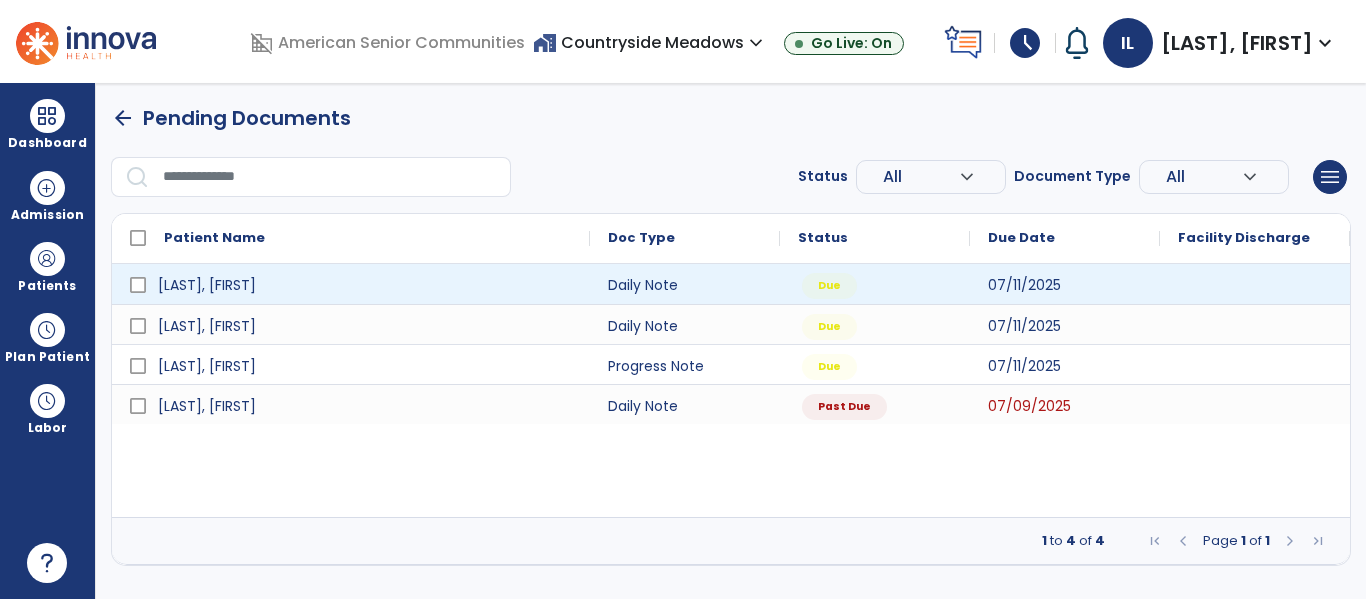 scroll, scrollTop: 0, scrollLeft: 0, axis: both 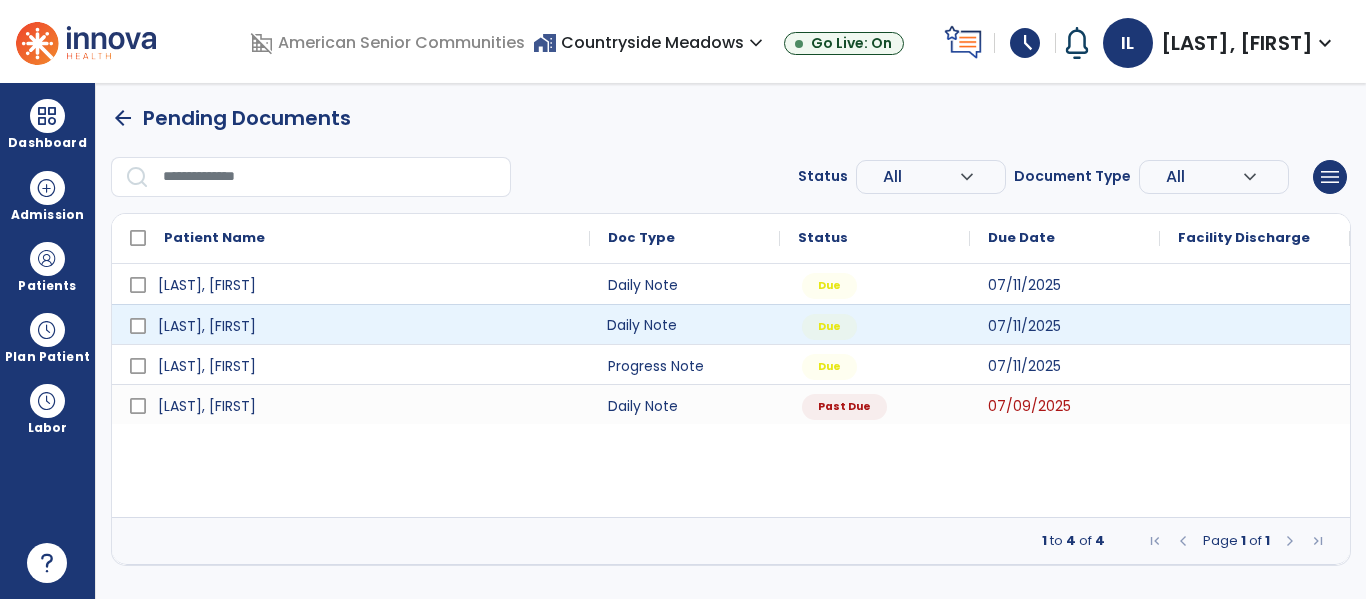 click on "Daily Note" at bounding box center [685, 324] 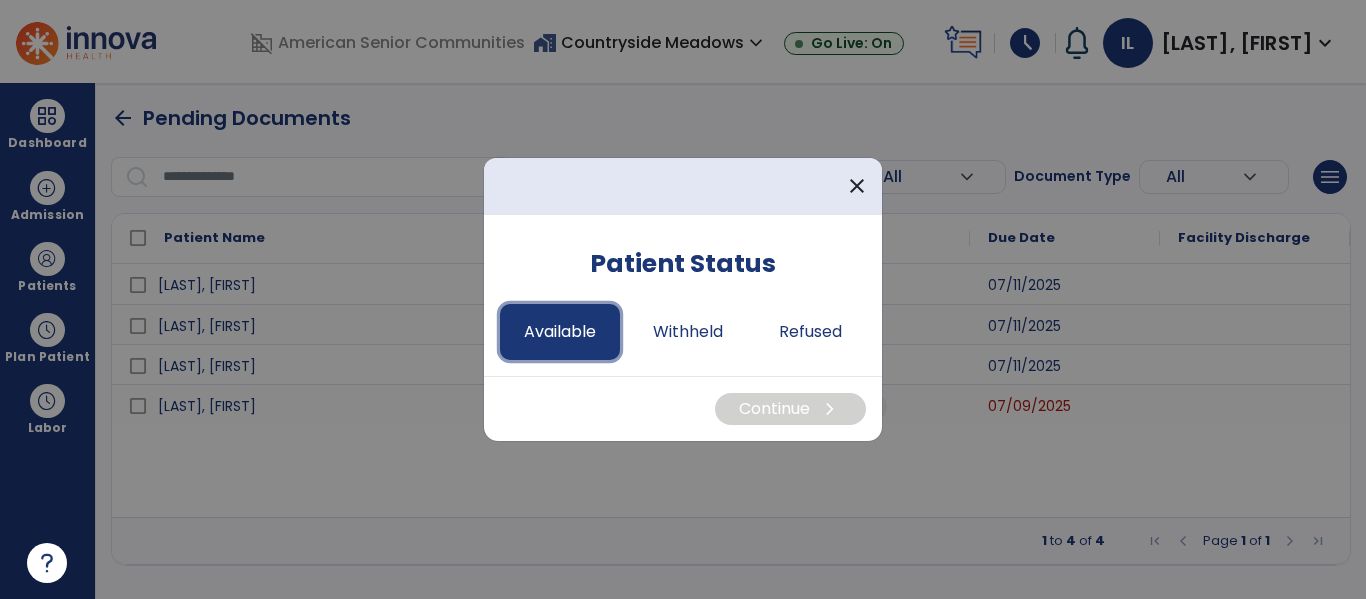 click on "Available" at bounding box center [560, 332] 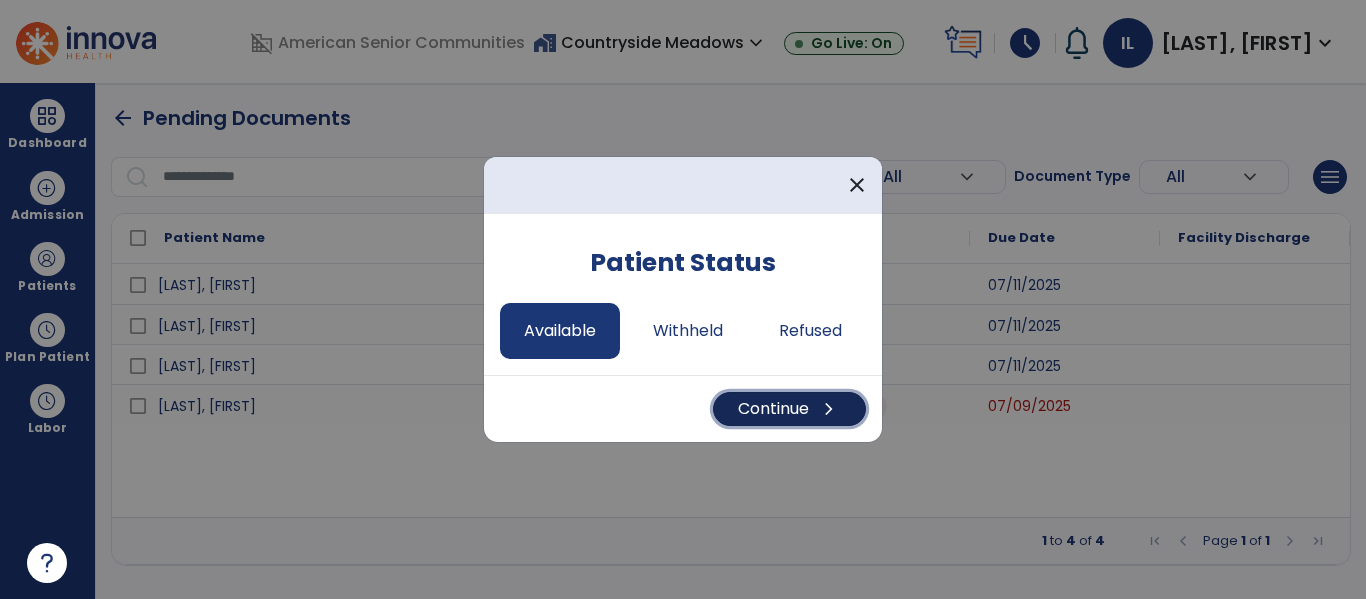 click on "Continue   chevron_right" at bounding box center [789, 409] 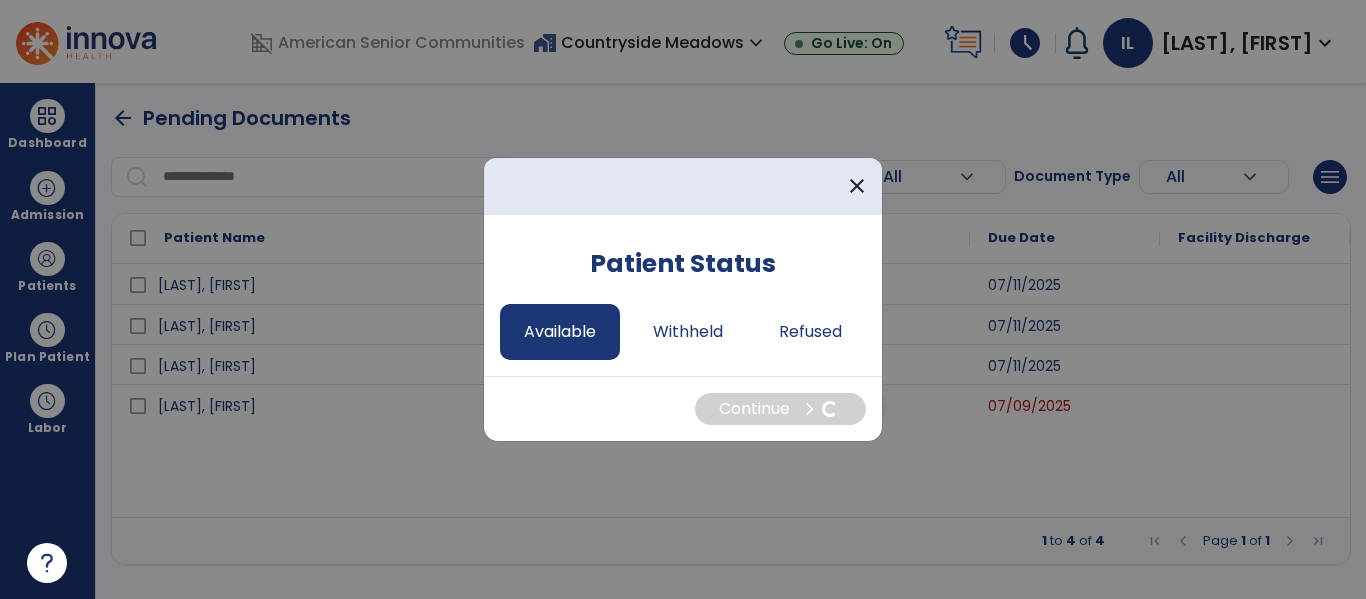 select on "*" 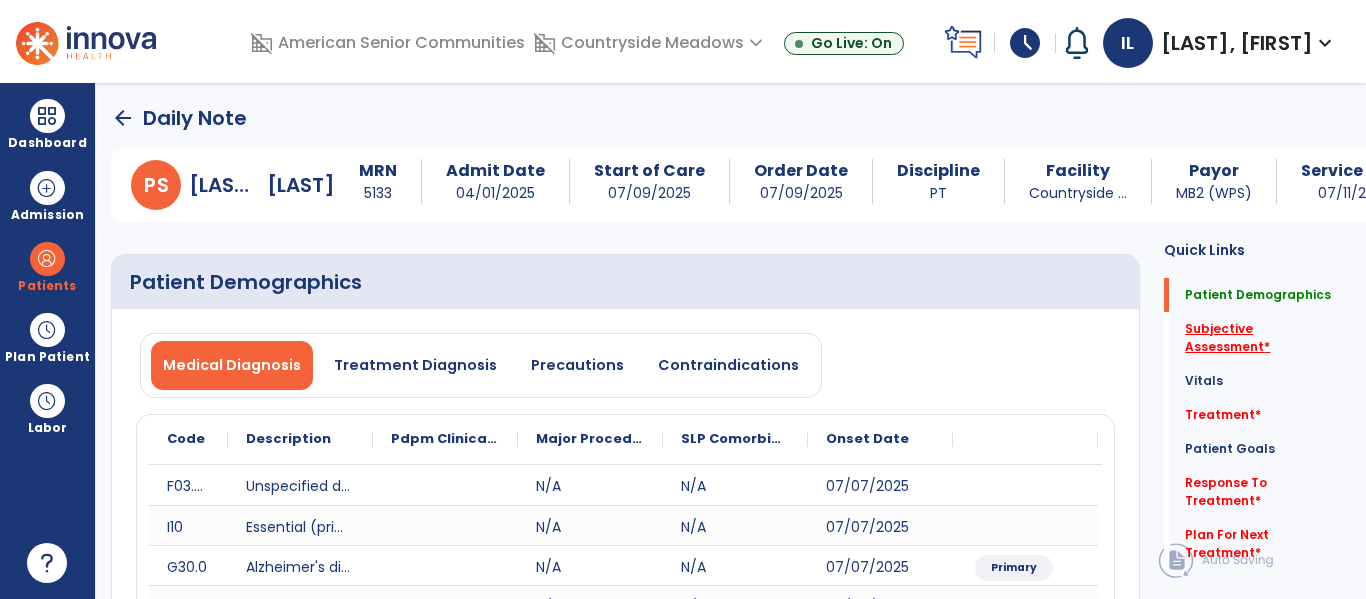 click on "Subjective Assessment   *" 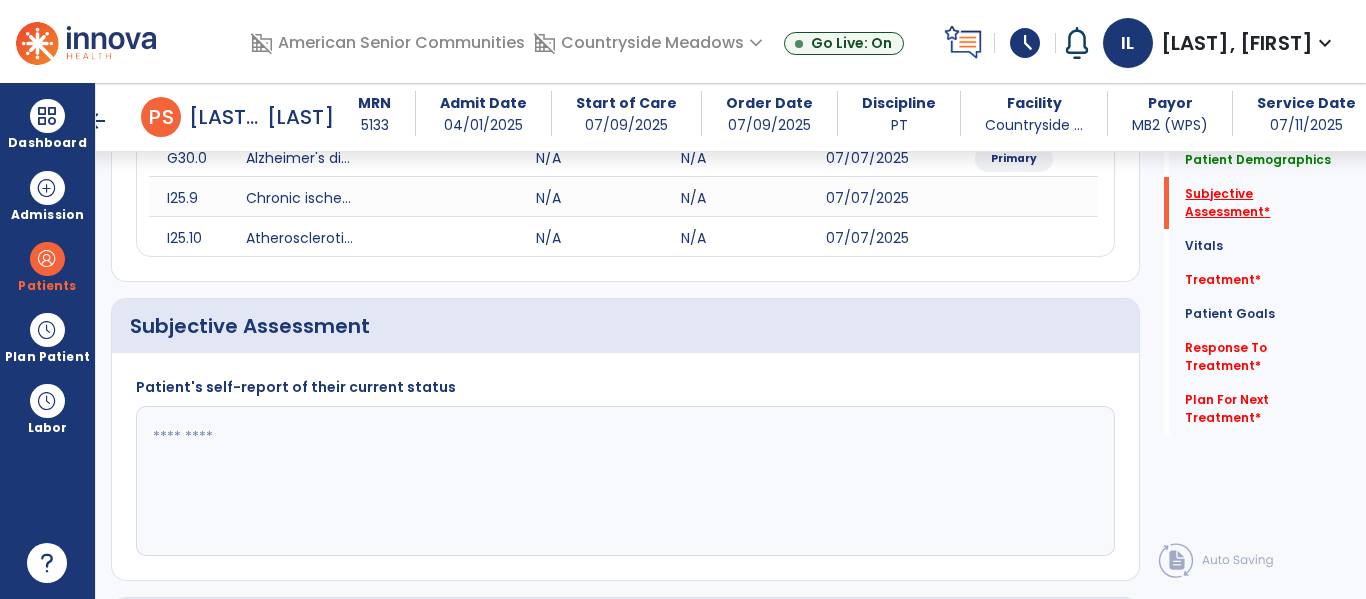 scroll, scrollTop: 507, scrollLeft: 0, axis: vertical 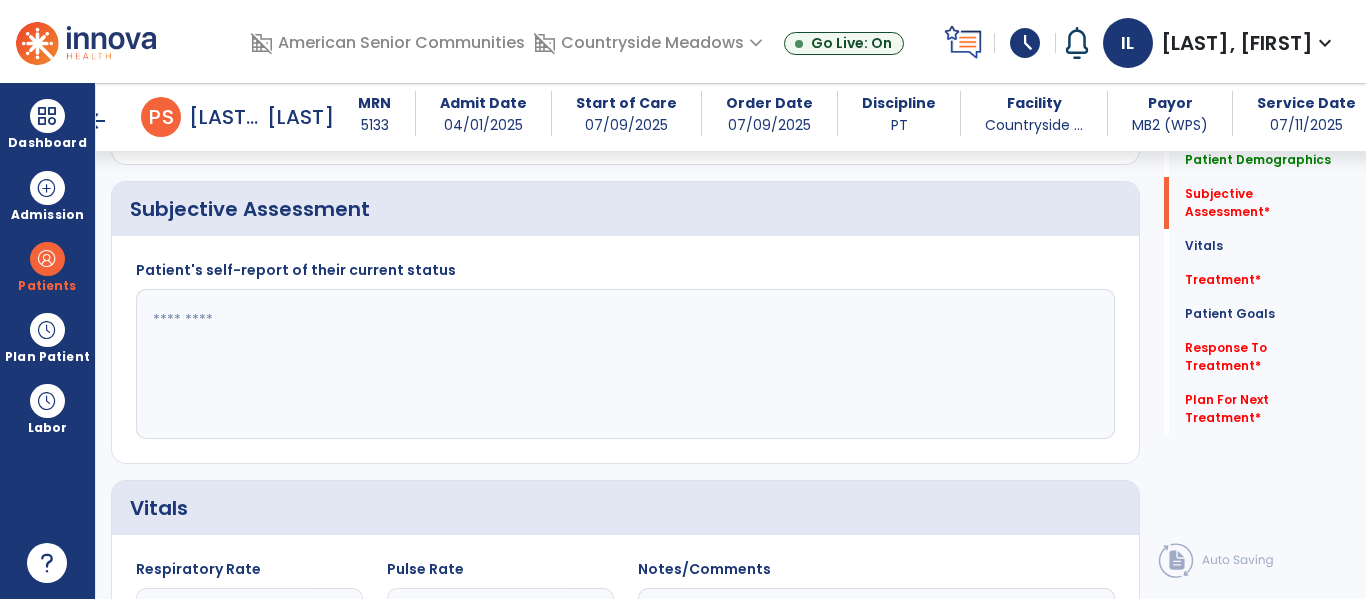 click 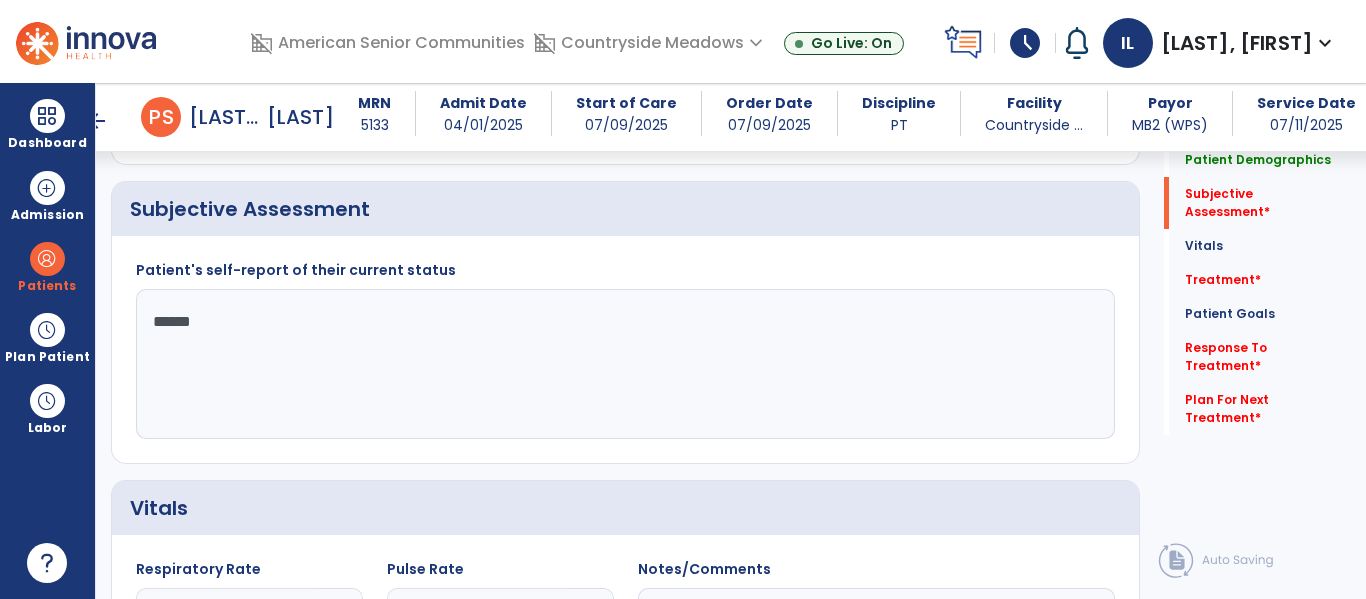 type on "*******" 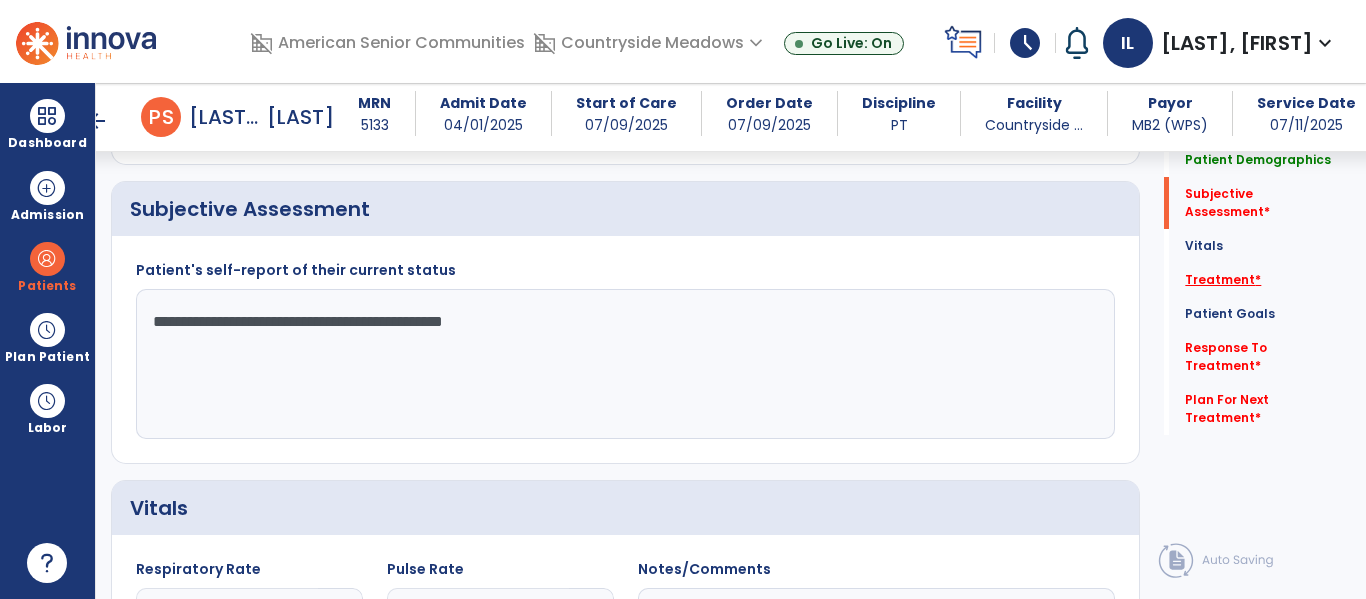 type on "**********" 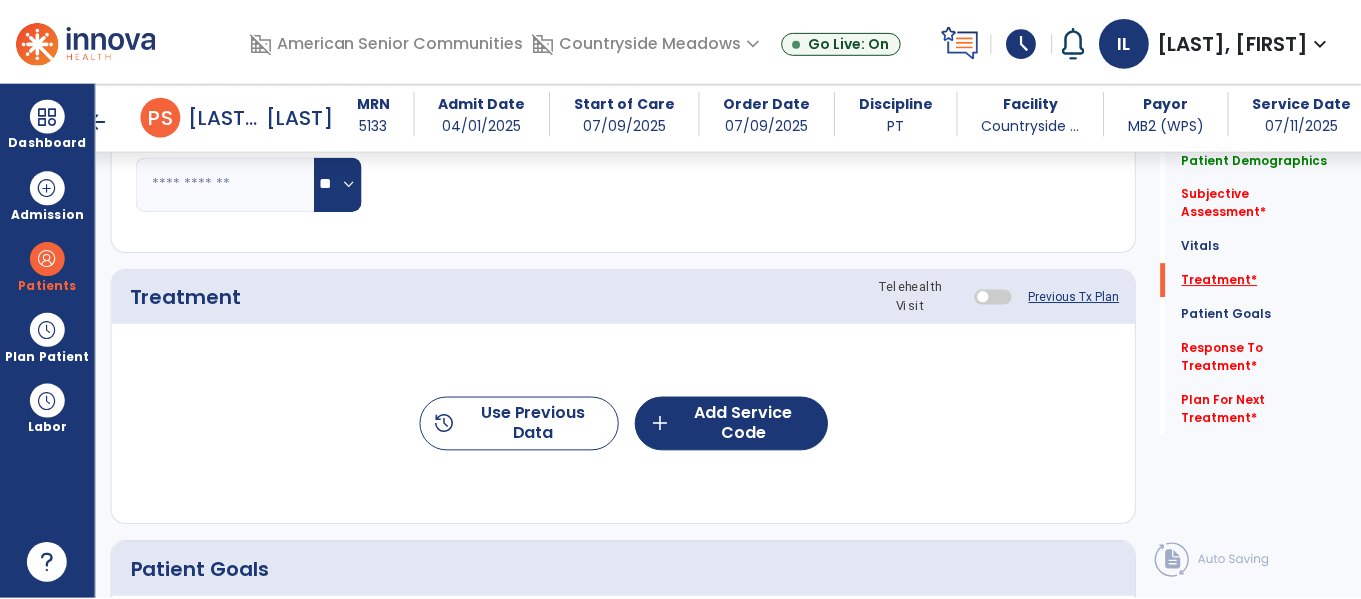 scroll, scrollTop: 1196, scrollLeft: 0, axis: vertical 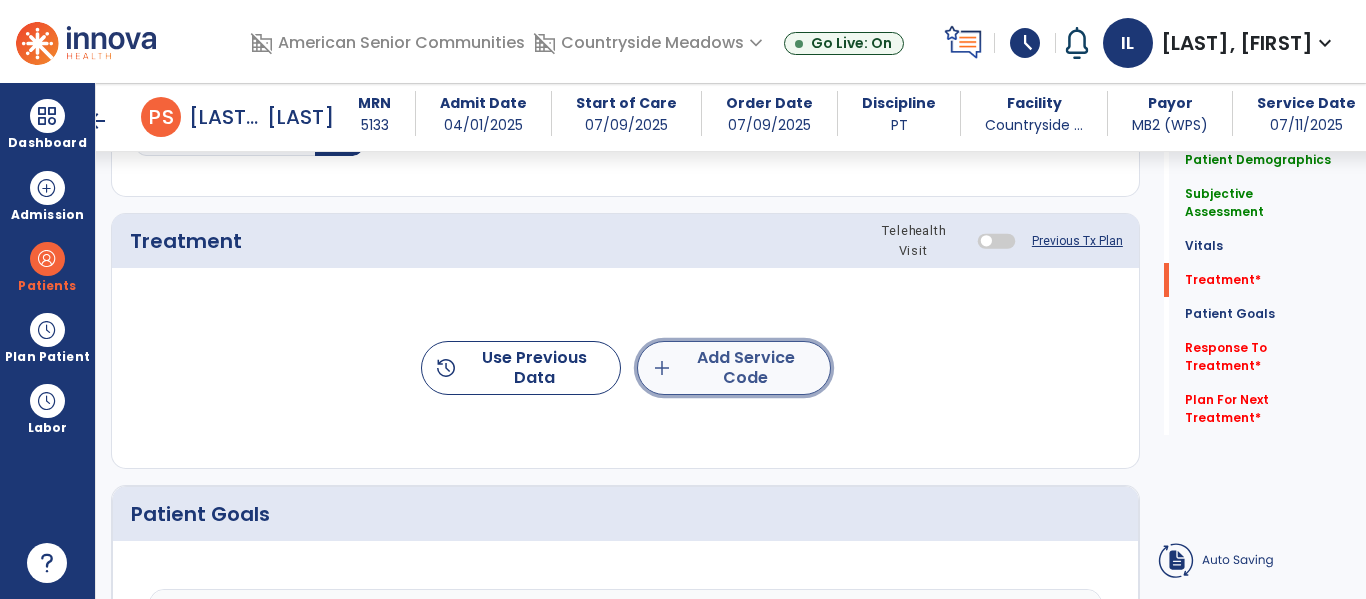 click on "add  Add Service Code" 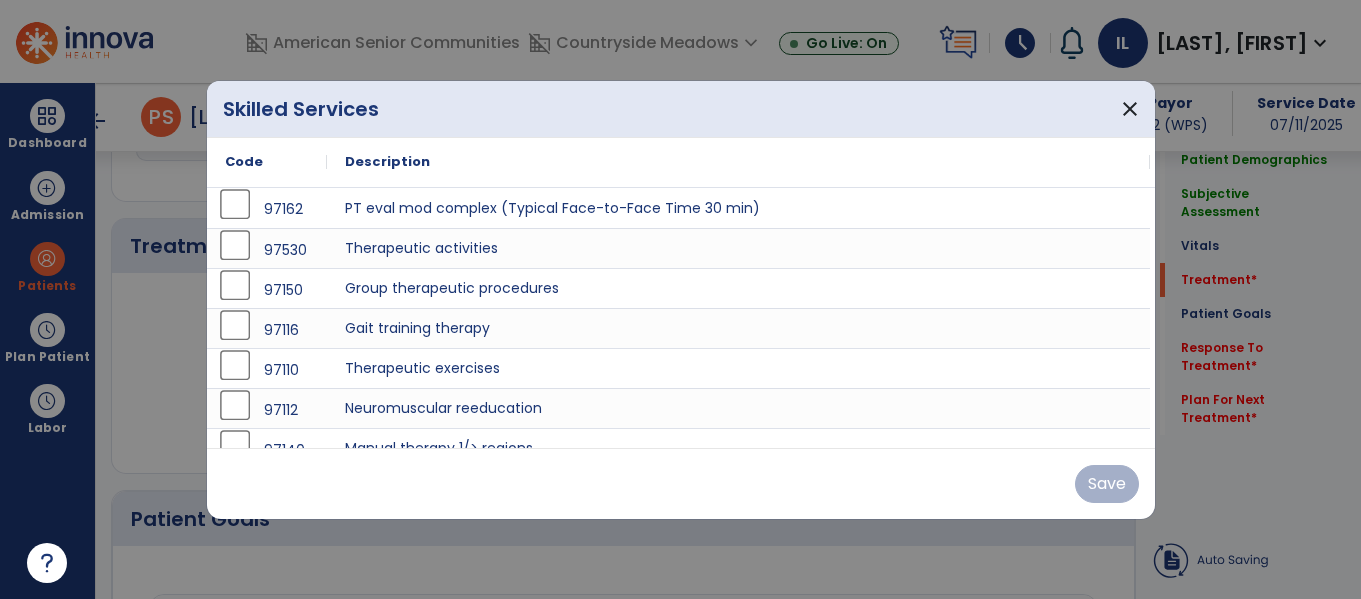 scroll, scrollTop: 1196, scrollLeft: 0, axis: vertical 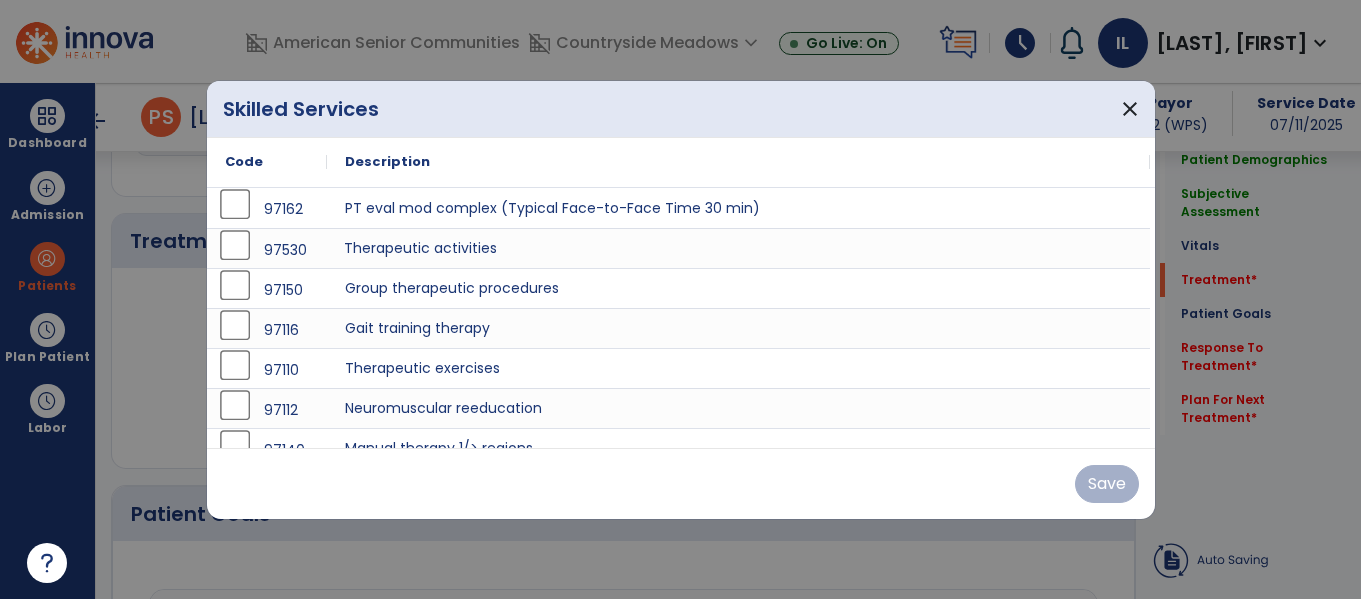 click on "Therapeutic activities" at bounding box center [738, 248] 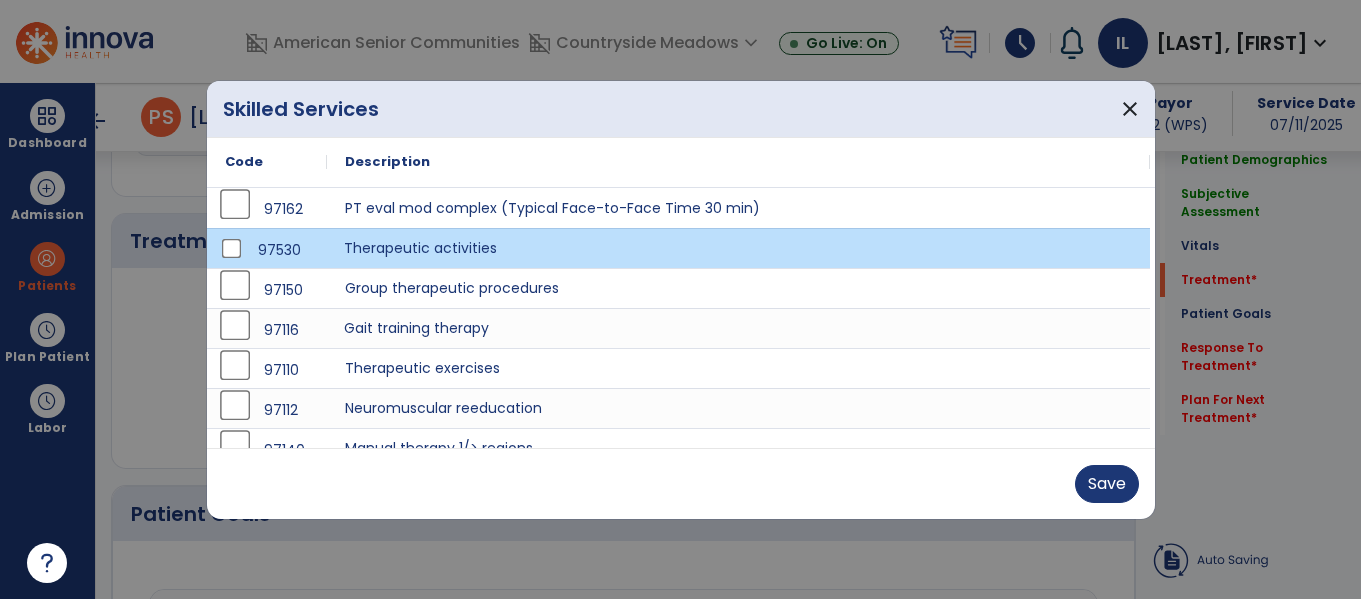 click on "Gait training therapy" at bounding box center (738, 328) 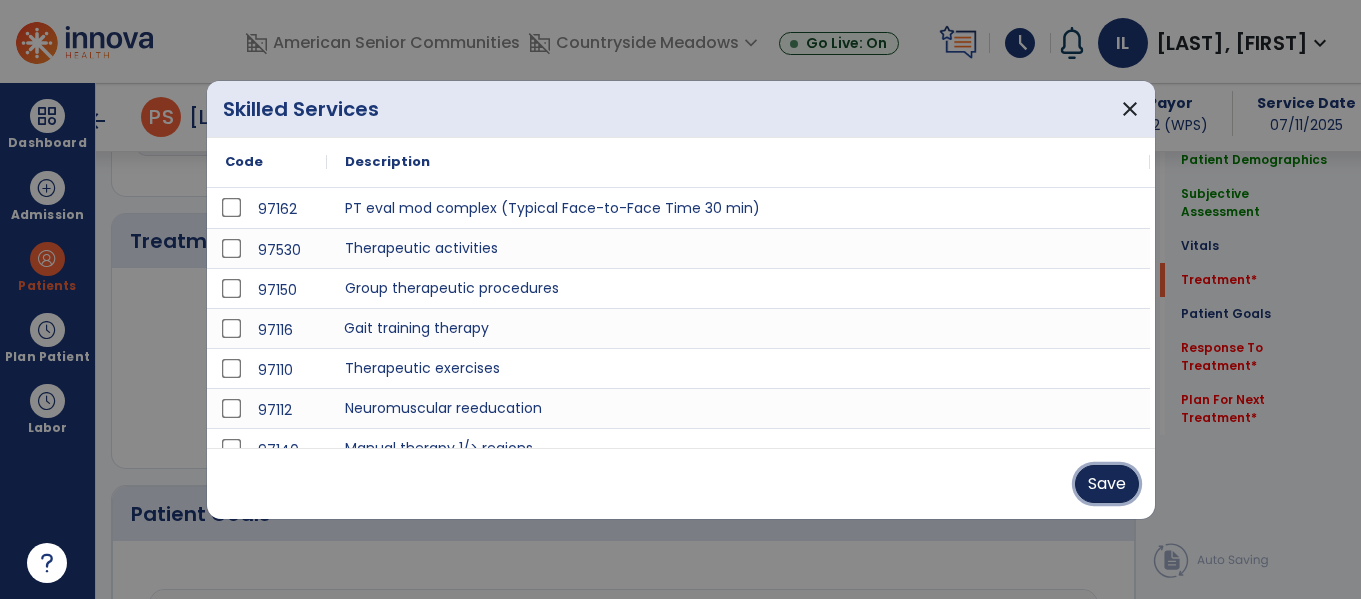 click on "Save" at bounding box center (1107, 484) 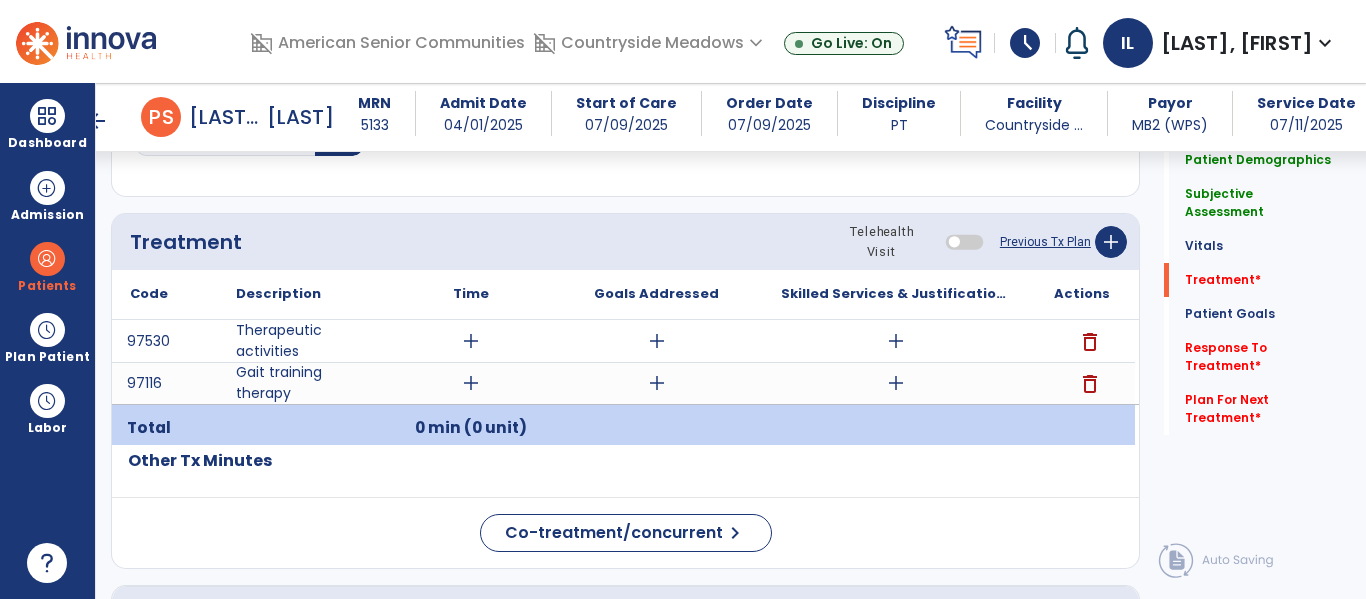 click on "add" at bounding box center [471, 341] 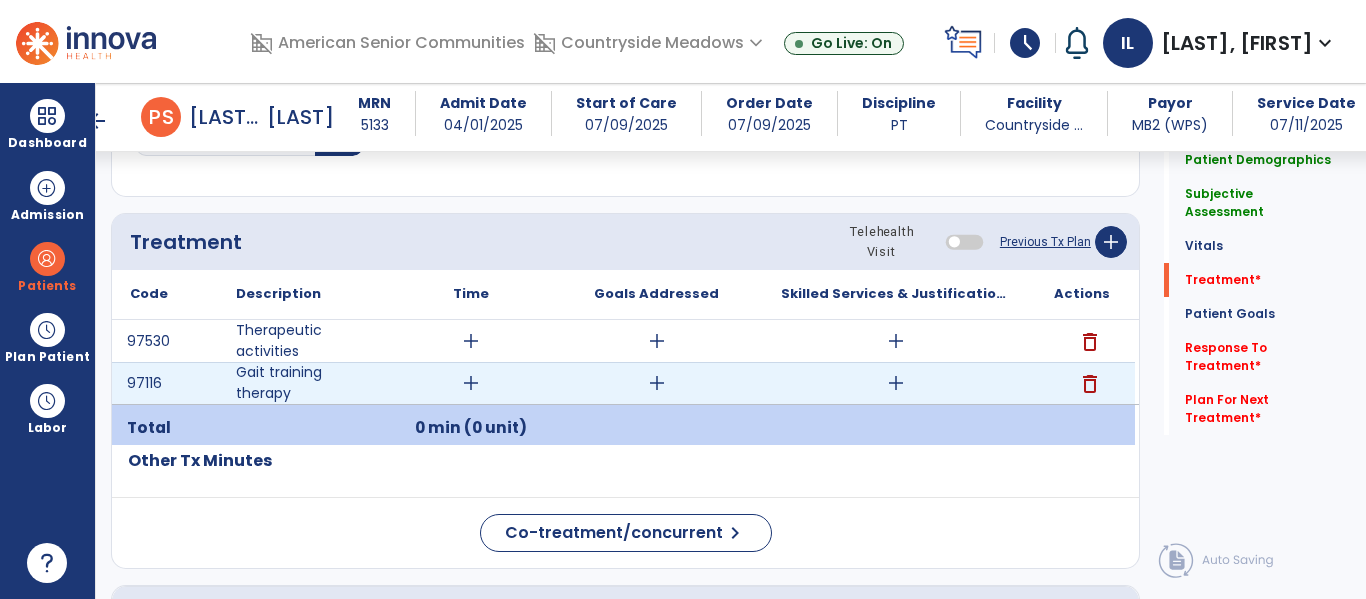click on "add" at bounding box center [471, 383] 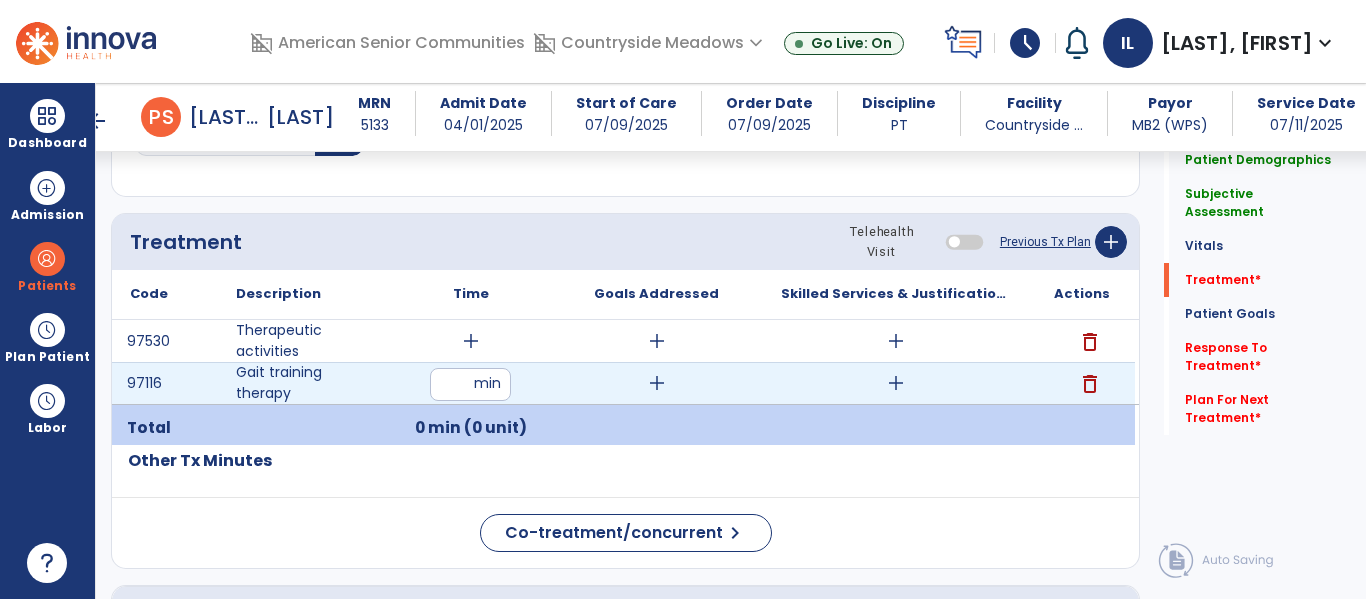 type on "**" 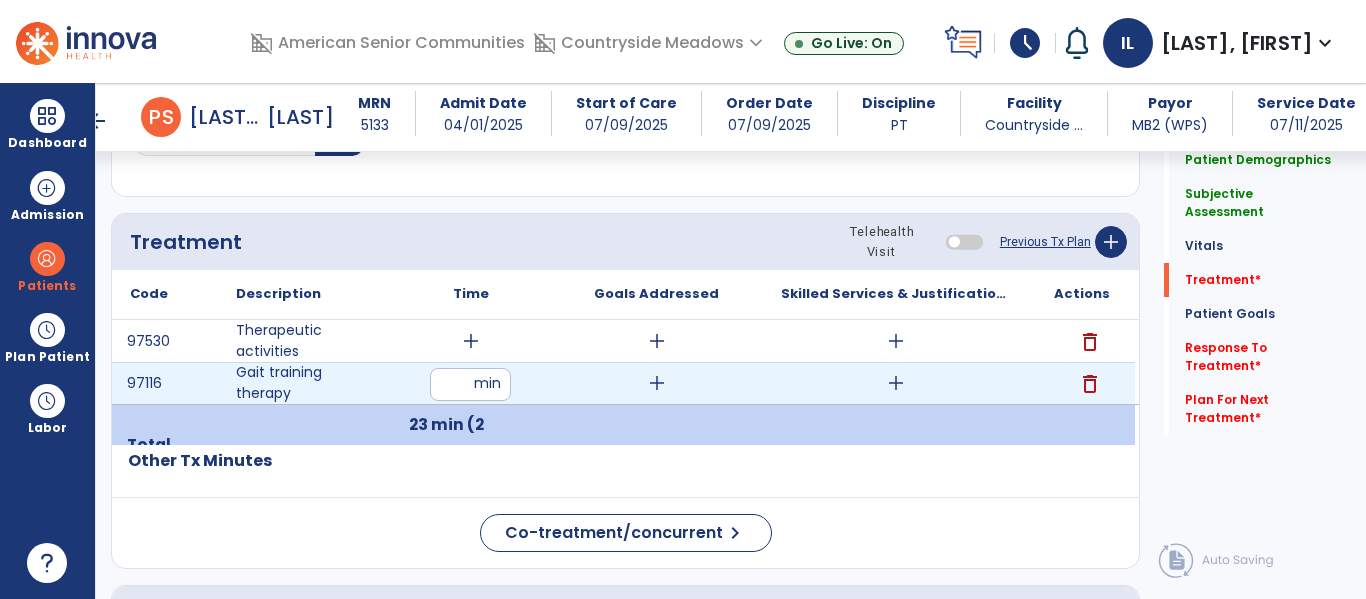 click on "**" at bounding box center [470, 384] 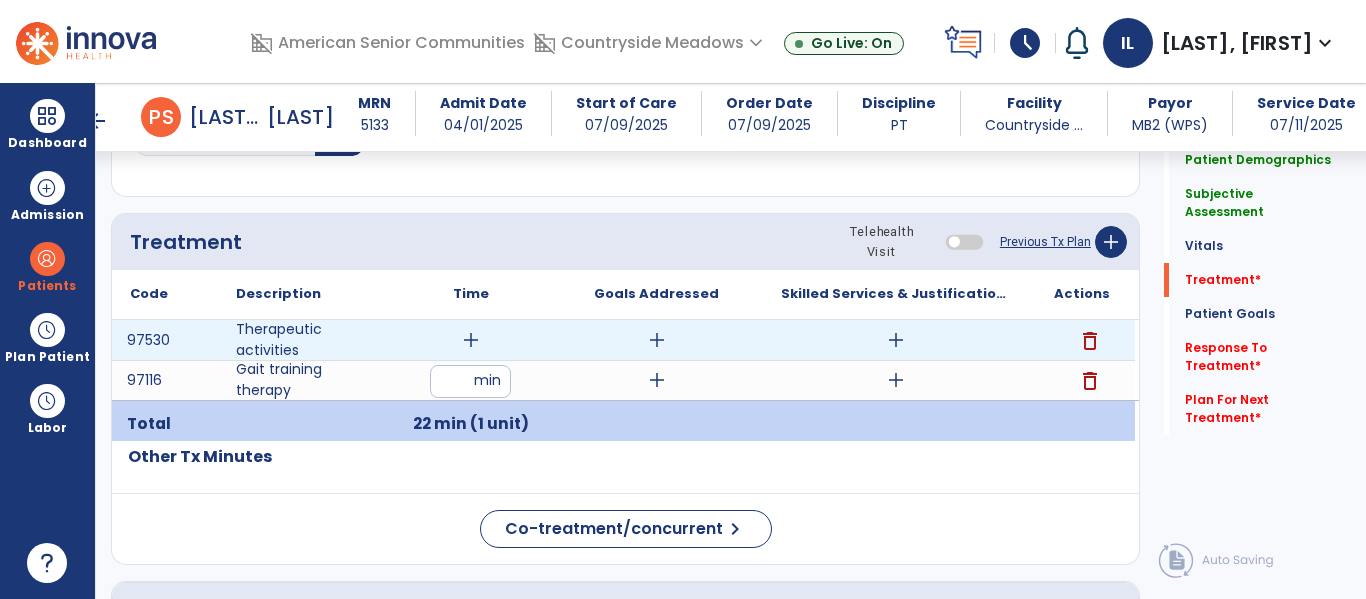 click on "add" at bounding box center [471, 340] 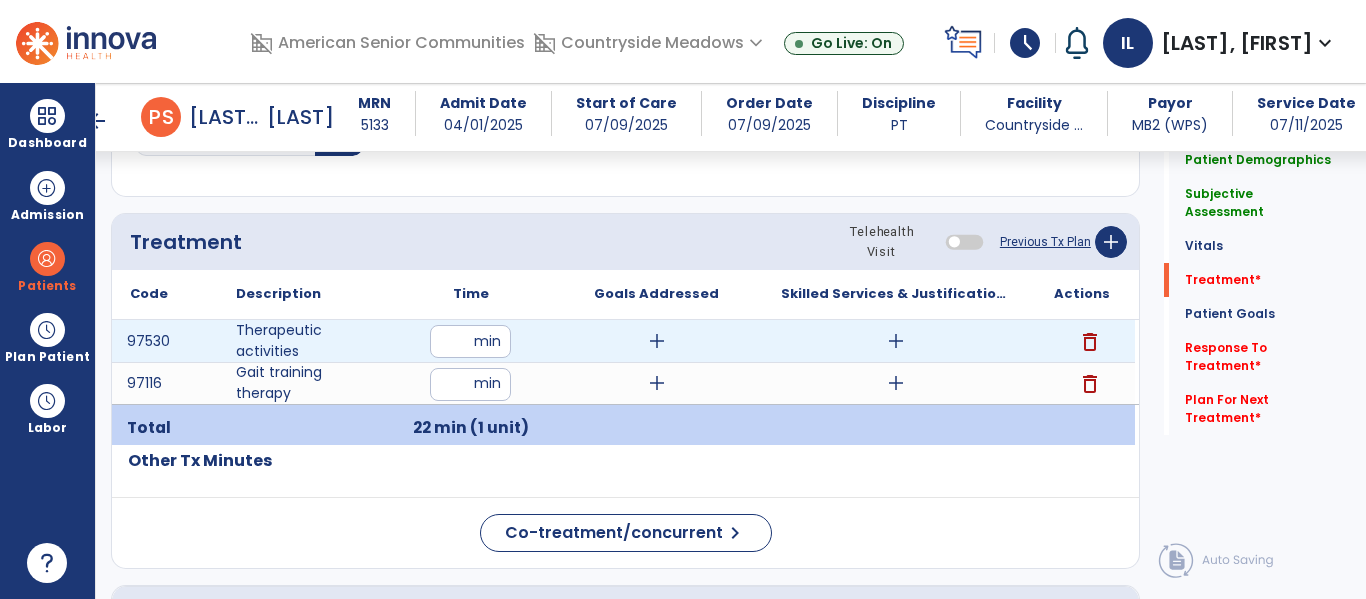 type on "**" 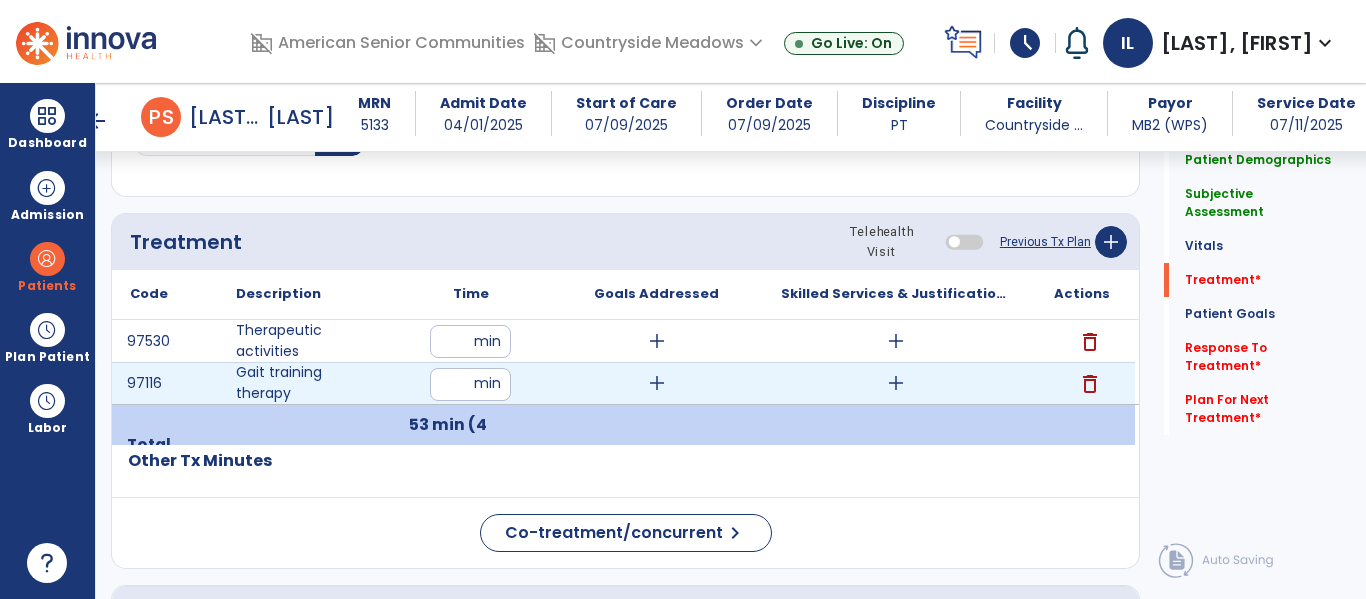 click on "add" at bounding box center (896, 383) 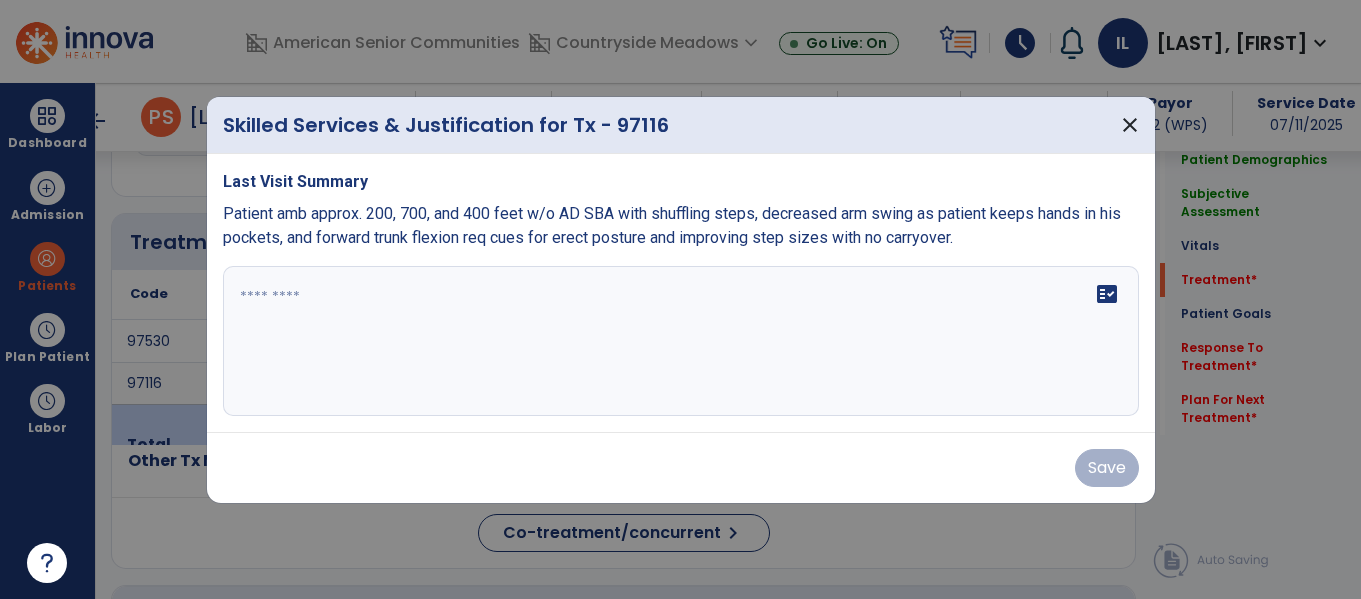 scroll, scrollTop: 1196, scrollLeft: 0, axis: vertical 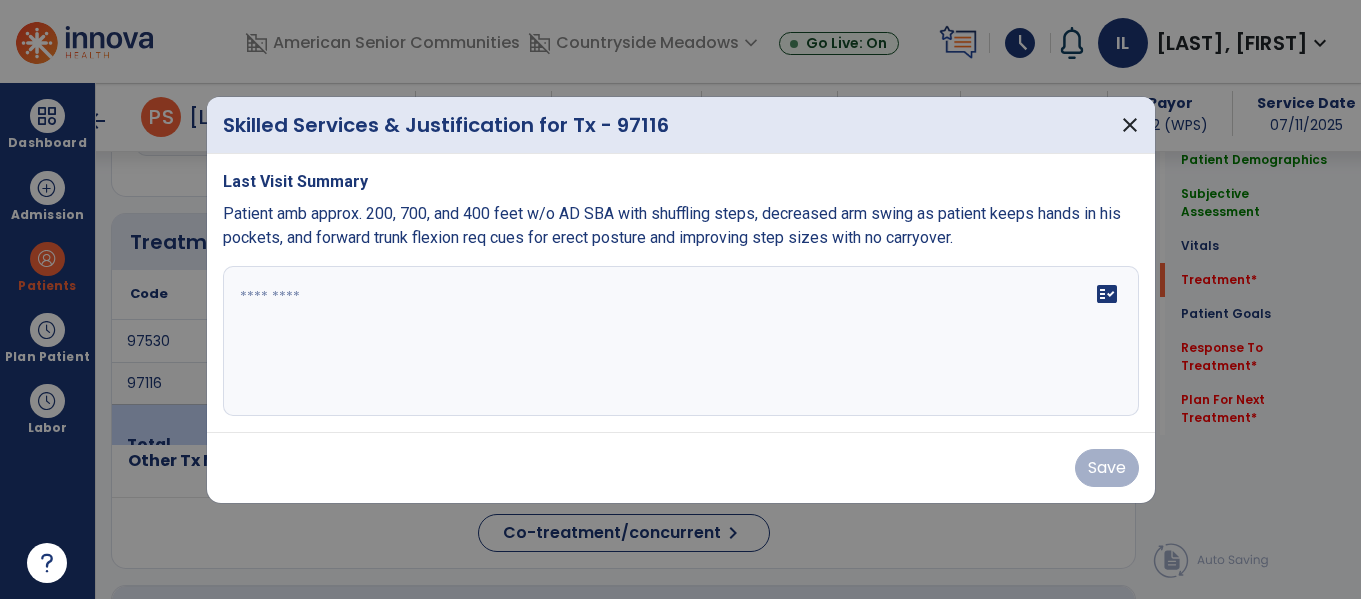 click on "fact_check" at bounding box center [681, 341] 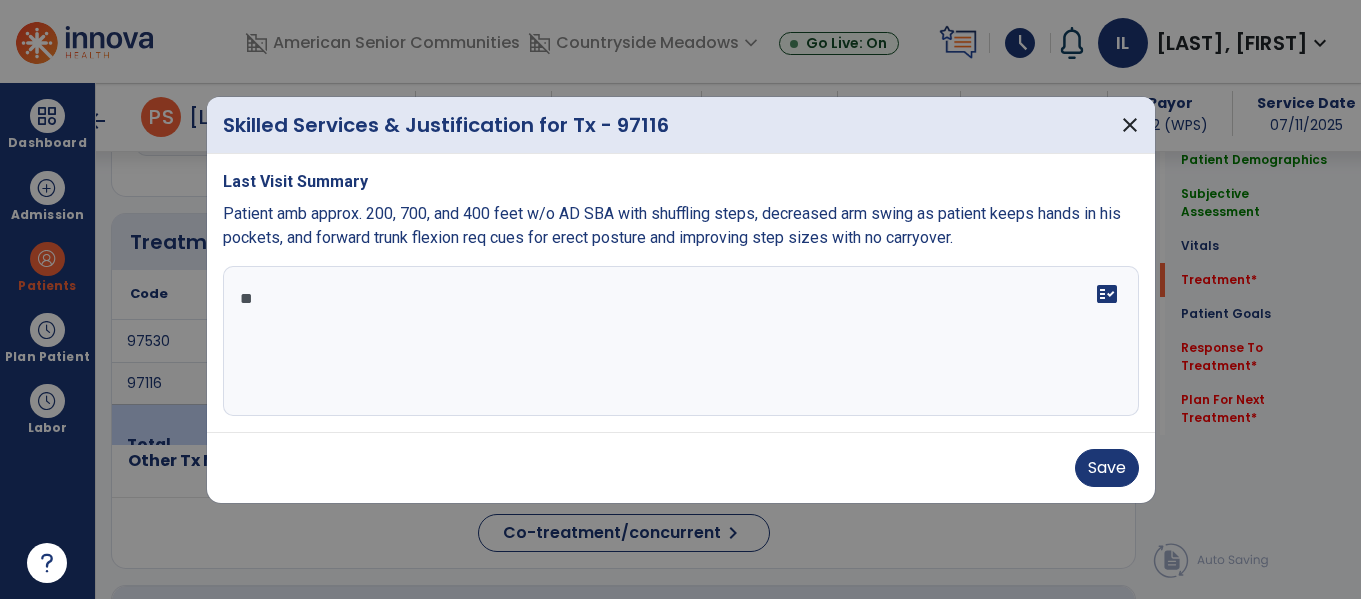 type on "*" 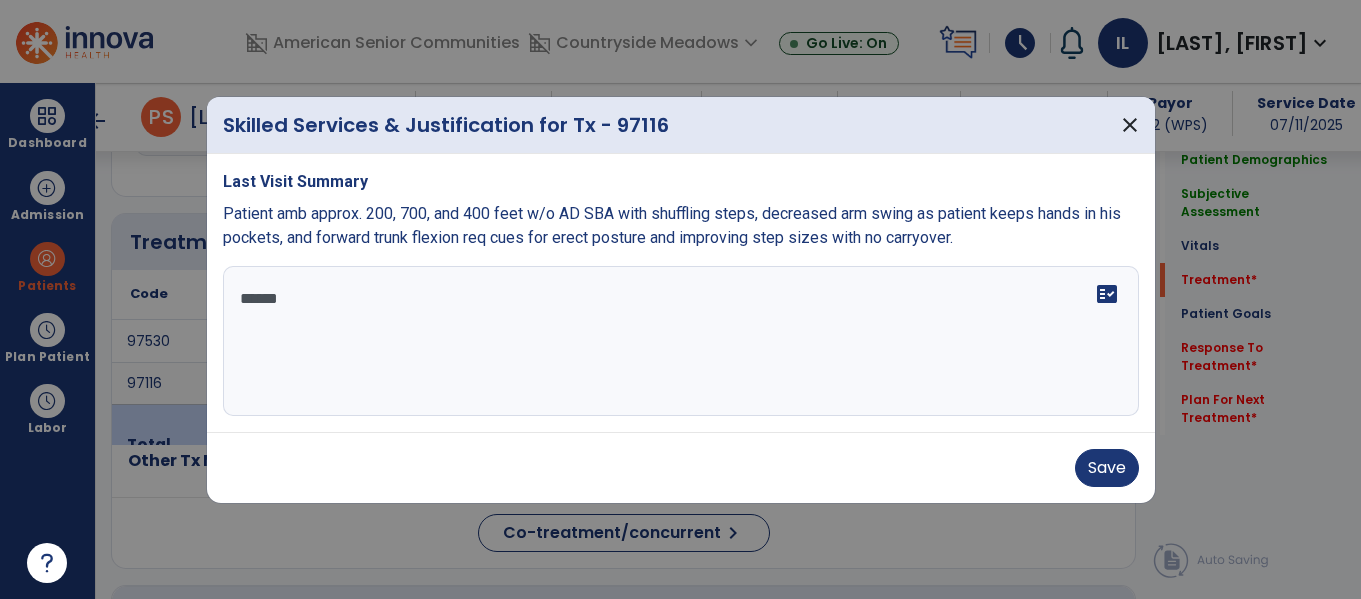 type on "*******" 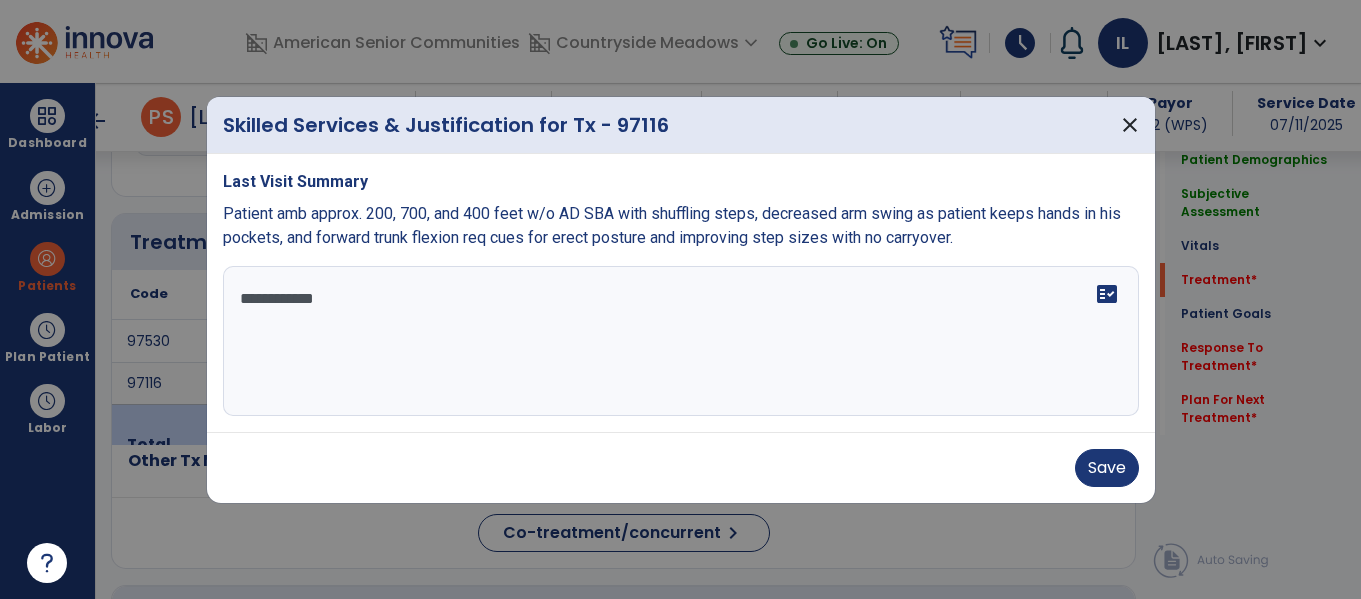 click on "**********" at bounding box center [681, 341] 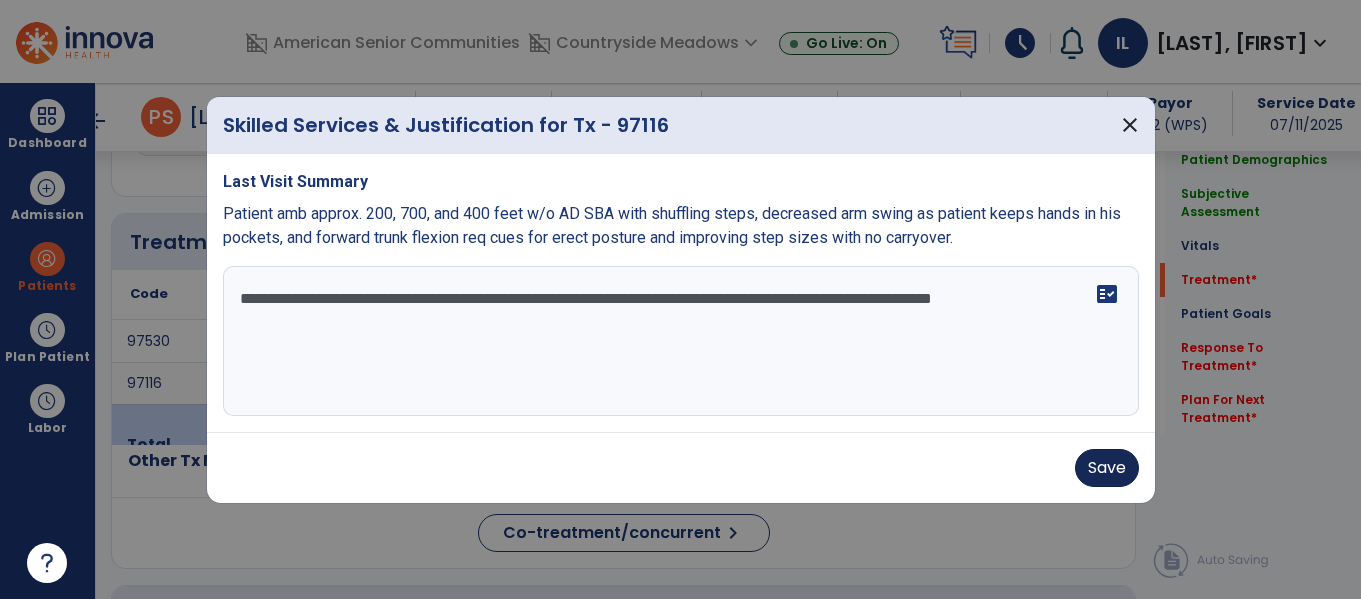 type on "**********" 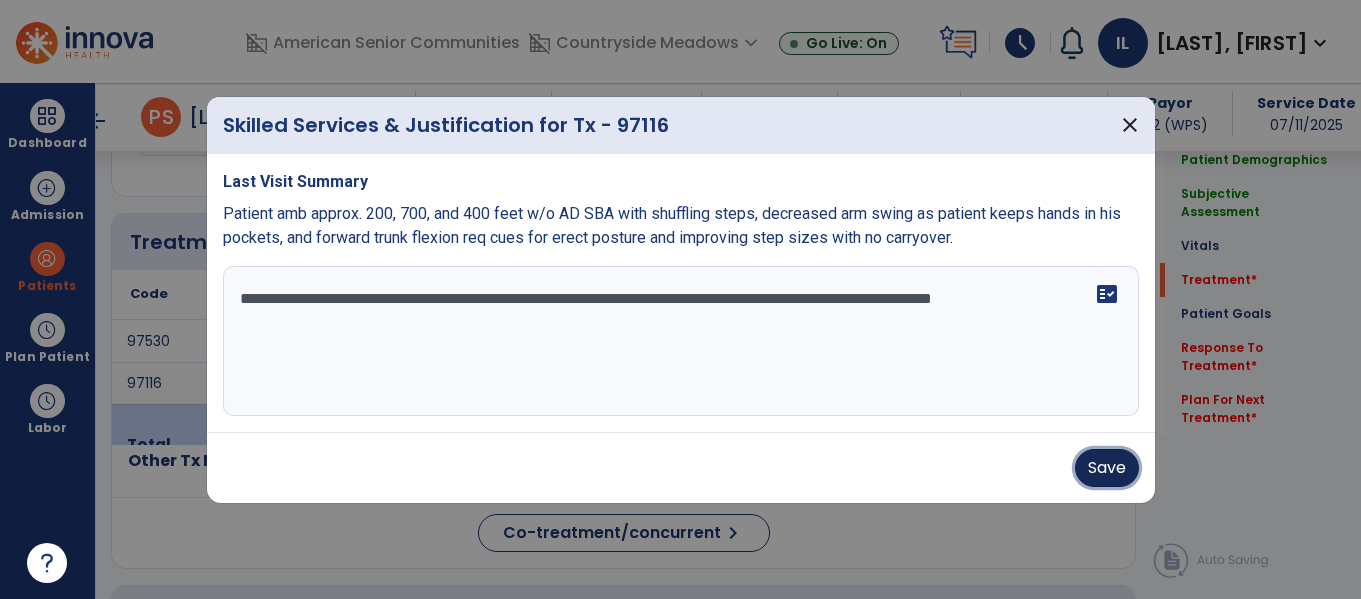 click on "Save" at bounding box center (1107, 468) 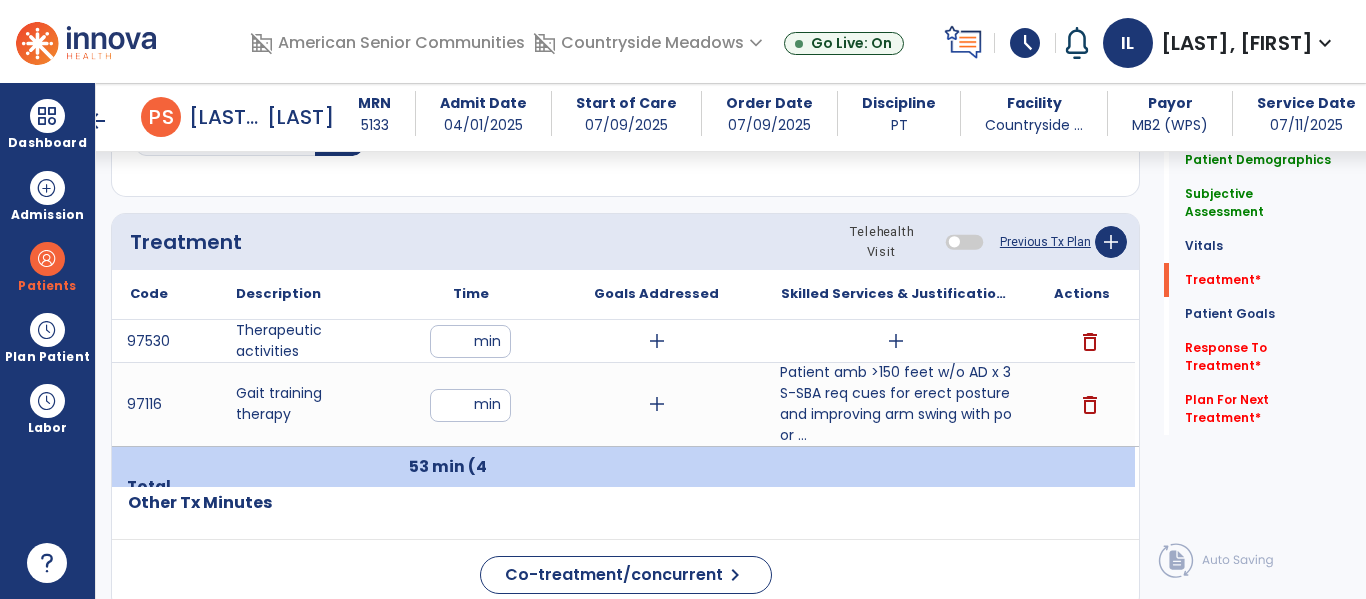 click on "add" at bounding box center [896, 341] 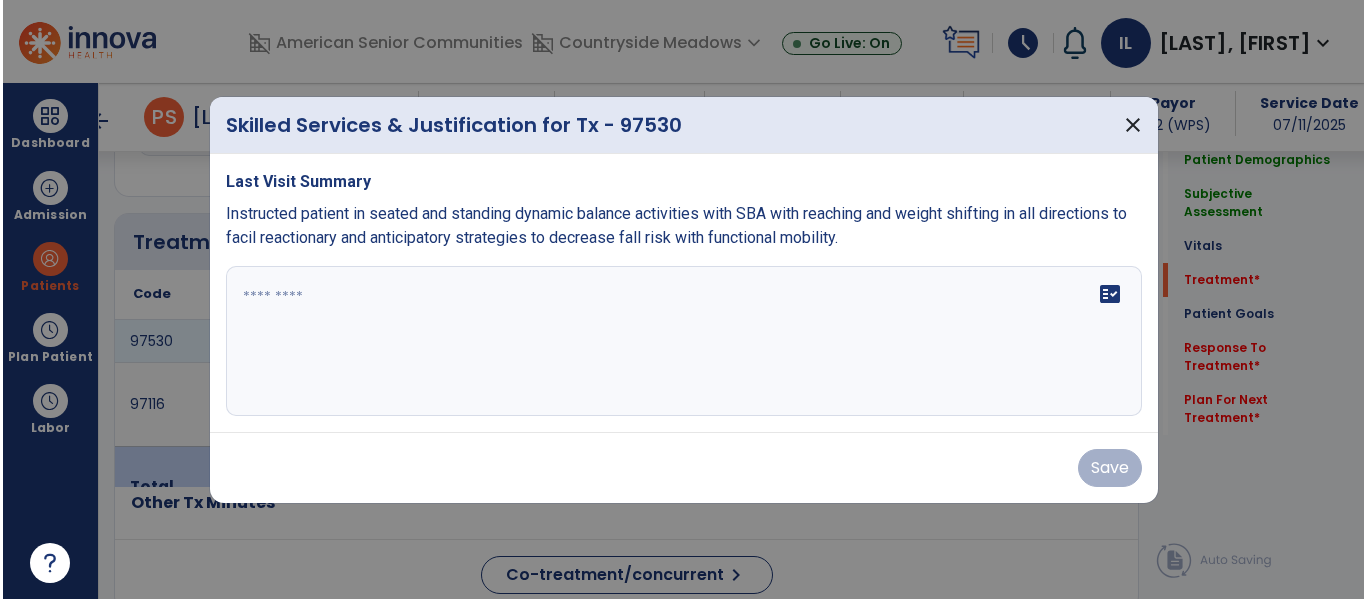 scroll, scrollTop: 1196, scrollLeft: 0, axis: vertical 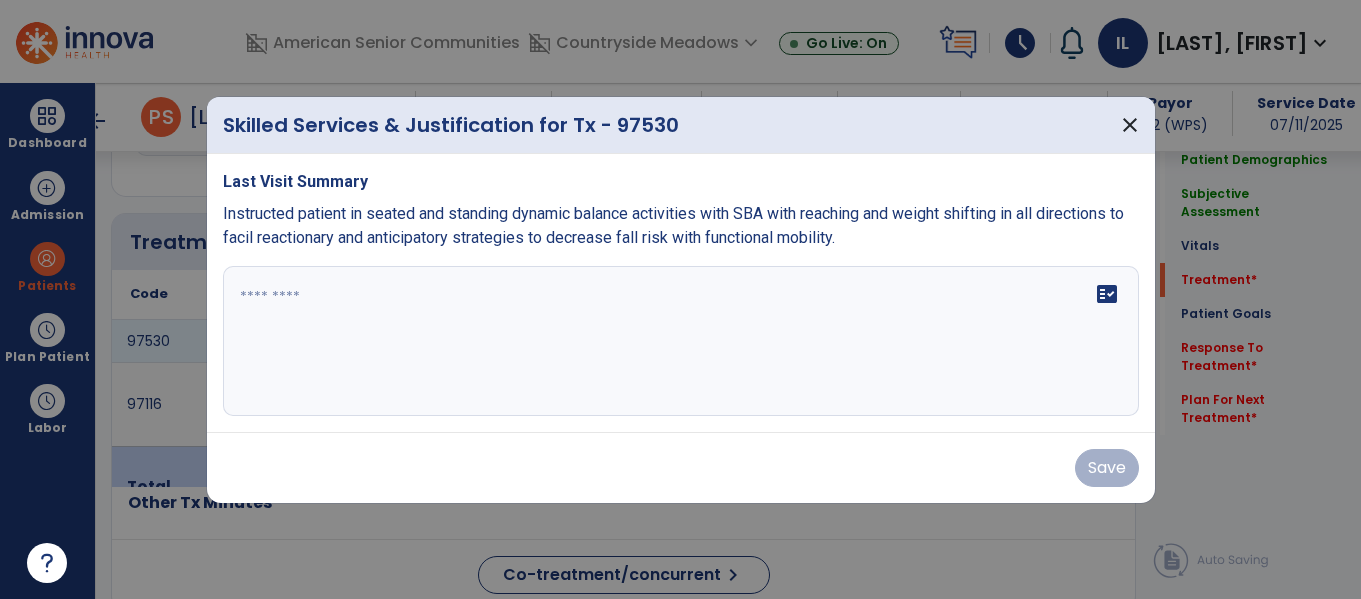 click on "fact_check" at bounding box center (681, 341) 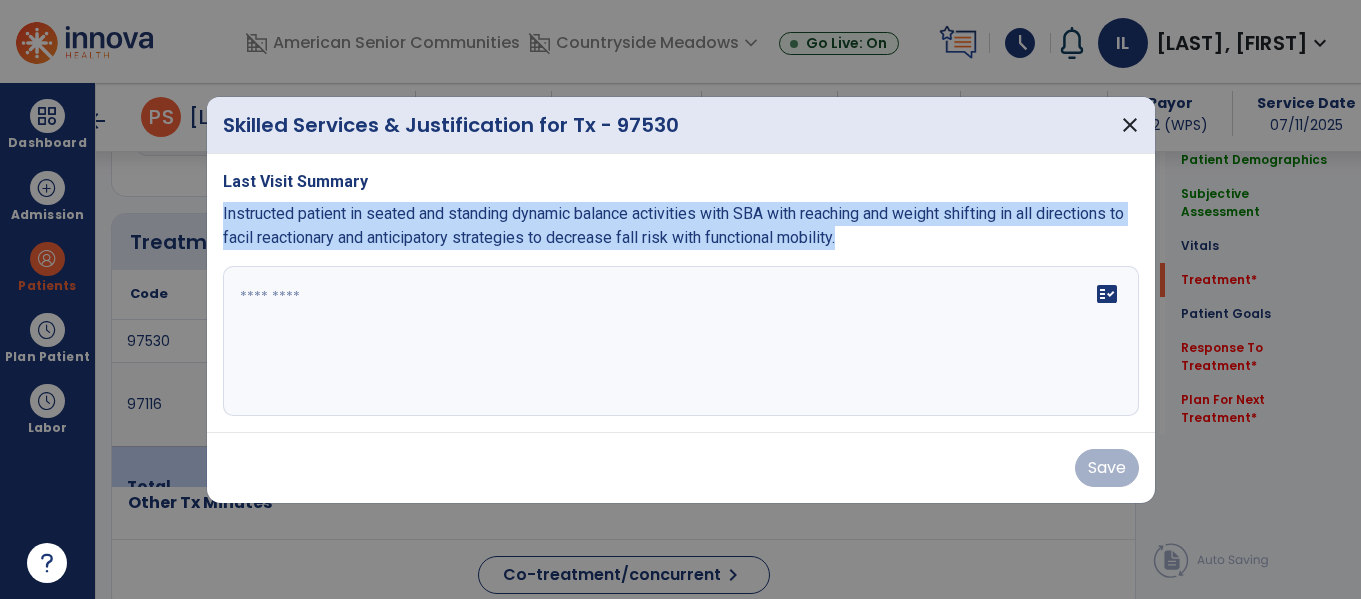 drag, startPoint x: 223, startPoint y: 216, endPoint x: 938, endPoint y: 240, distance: 715.4027 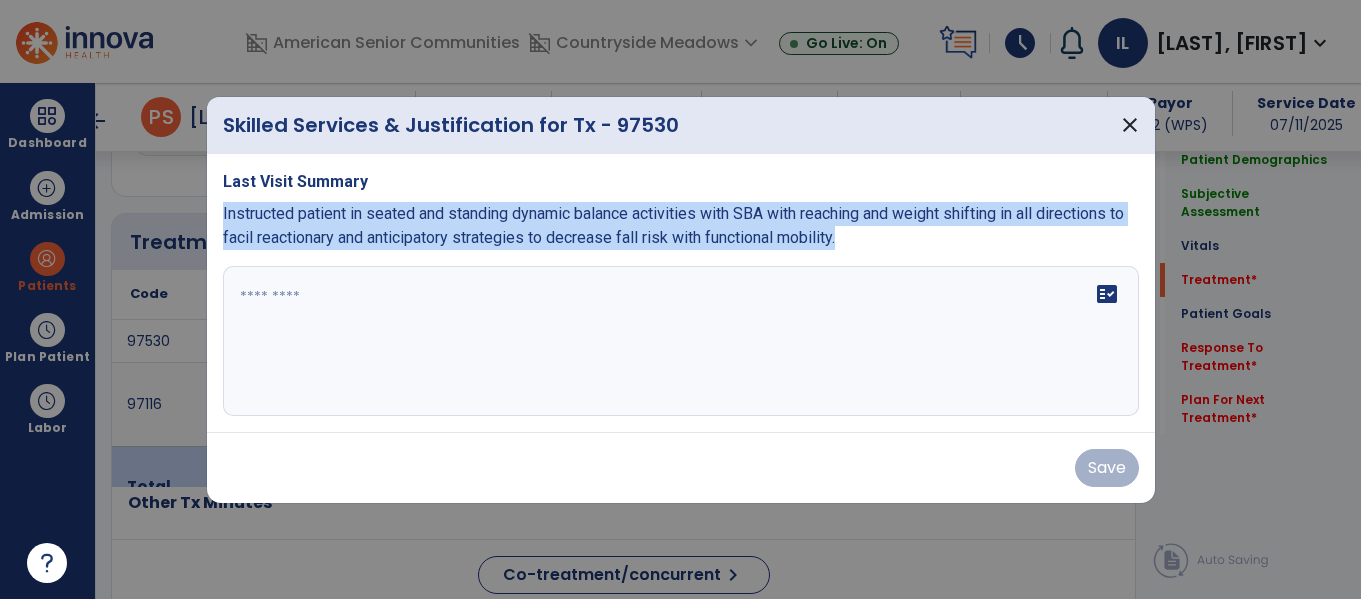 click on "Instructed patient in seated and standing dynamic balance activities with SBA with reaching and weight shifting in all directions to facil reactionary and anticipatory strategies to decrease fall risk with functional mobility." at bounding box center [681, 226] 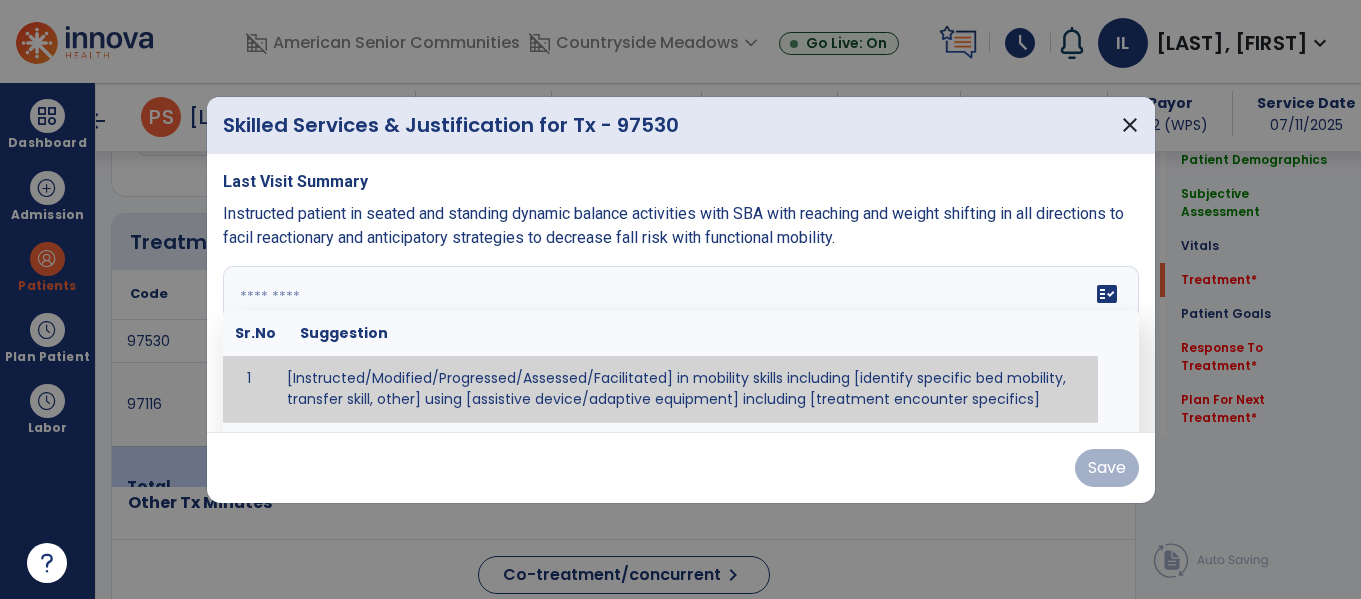 paste on "**********" 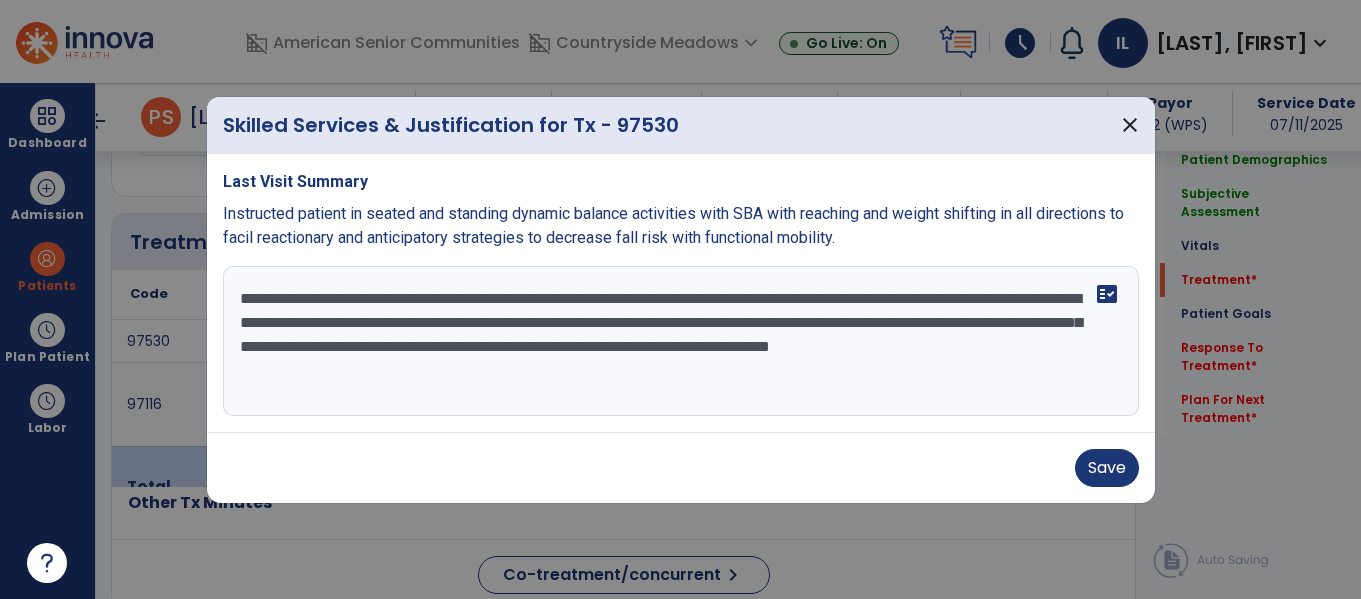 type on "**********" 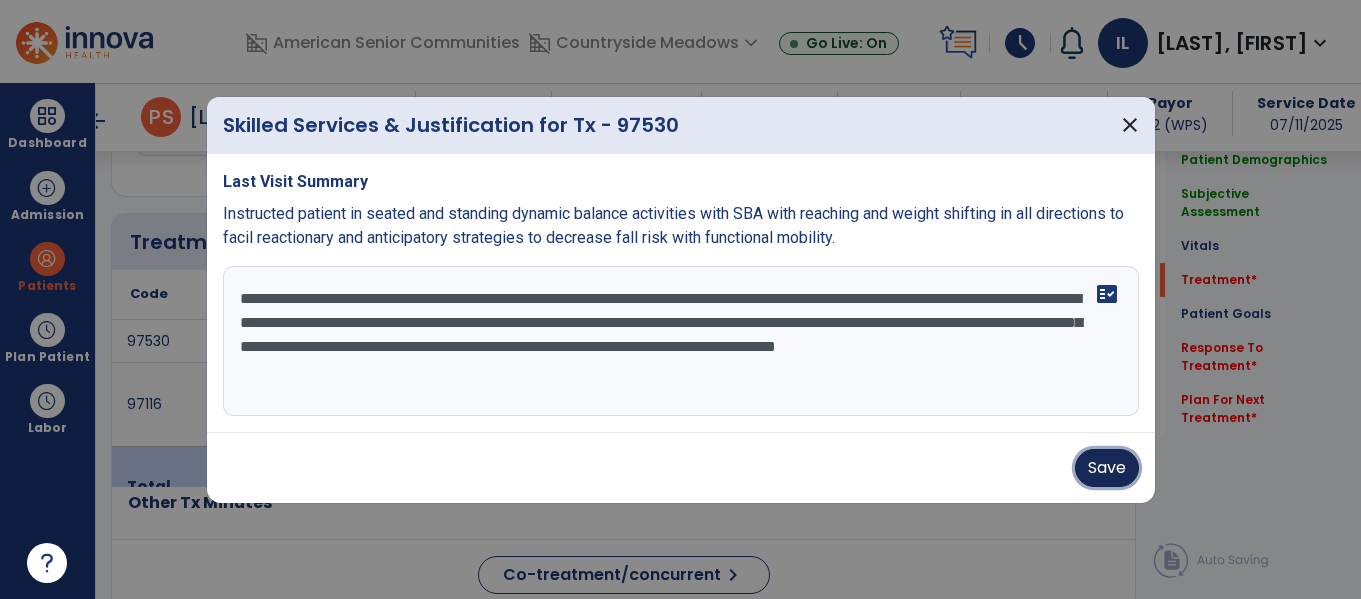 click on "Save" at bounding box center [1107, 468] 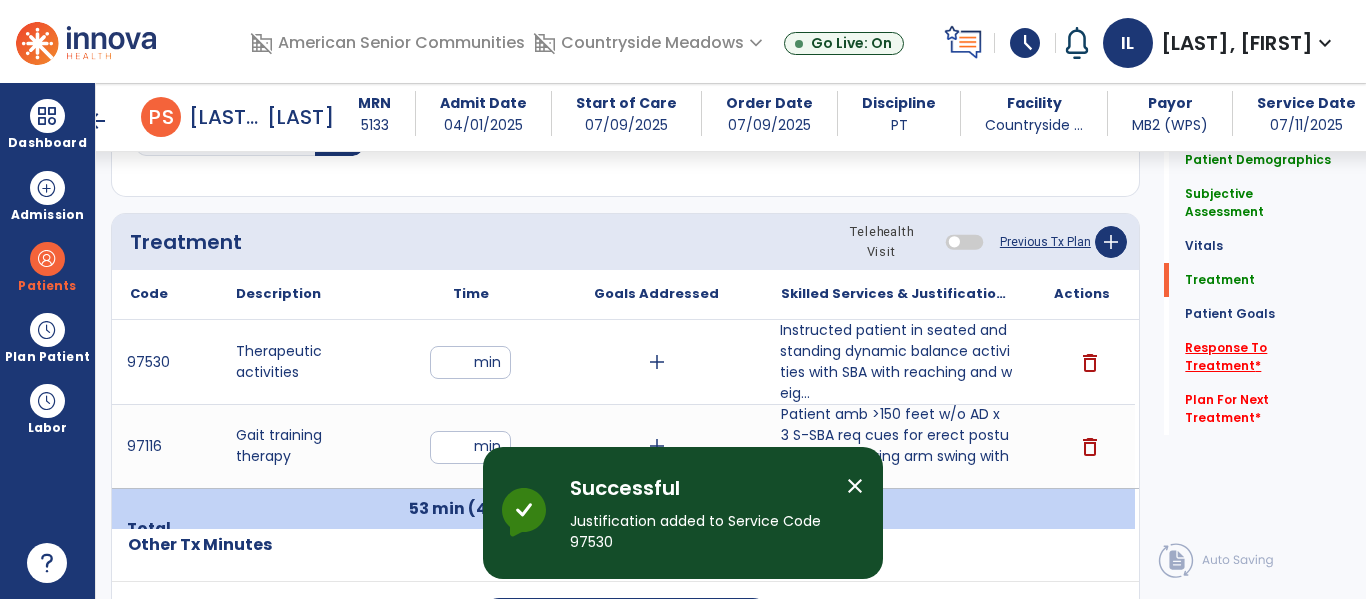 click on "Response To Treatment   *" 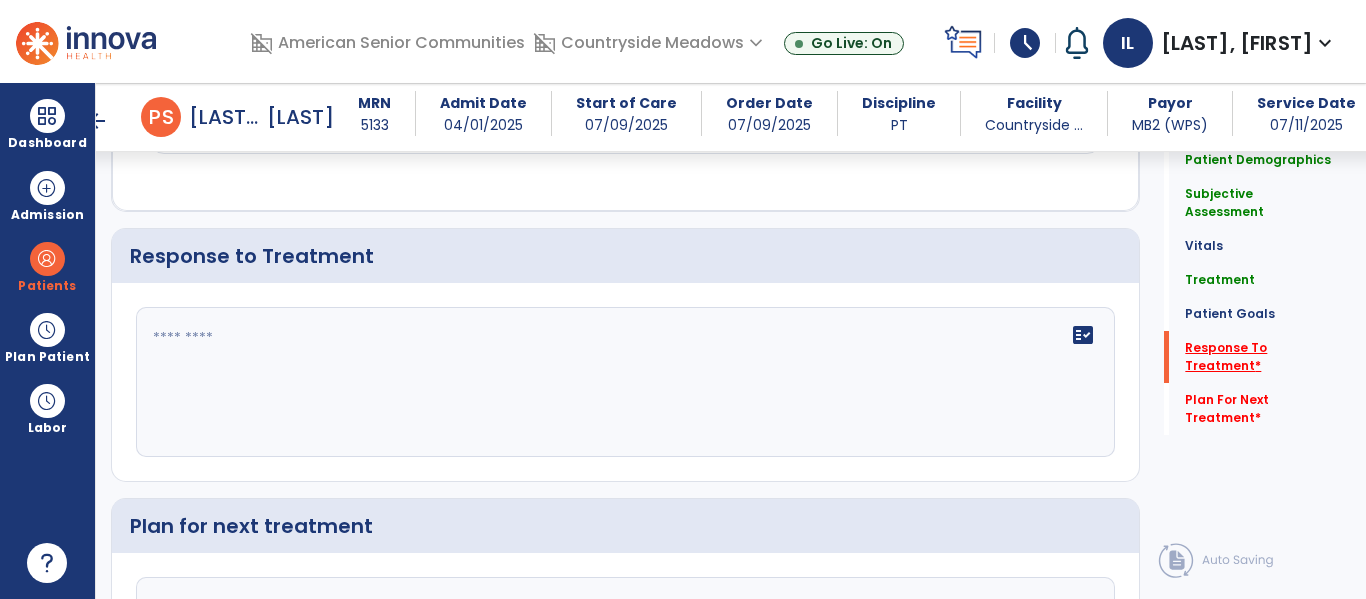 scroll, scrollTop: 2930, scrollLeft: 0, axis: vertical 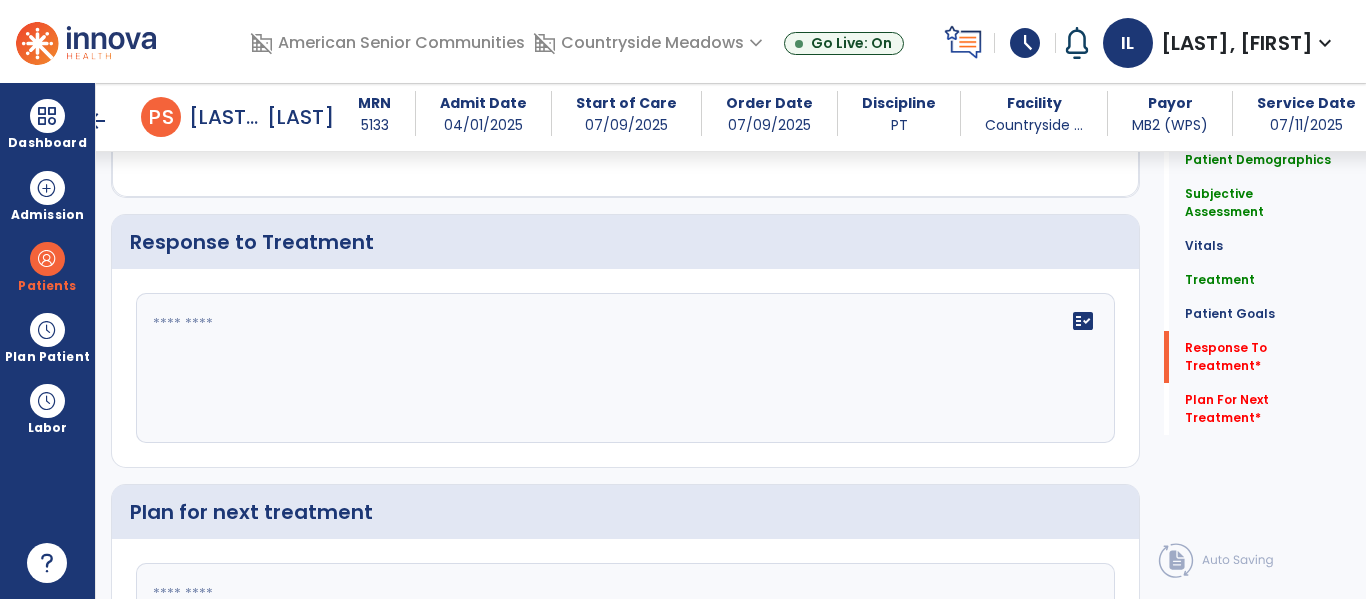 click on "fact_check" 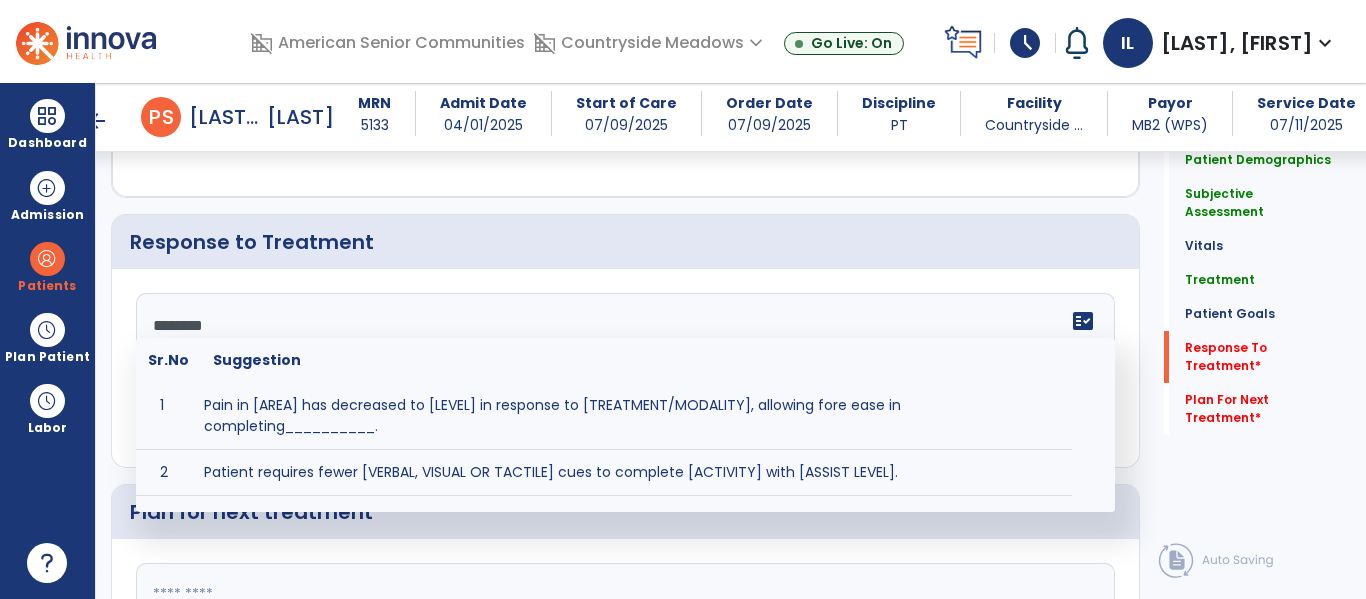 type on "*********" 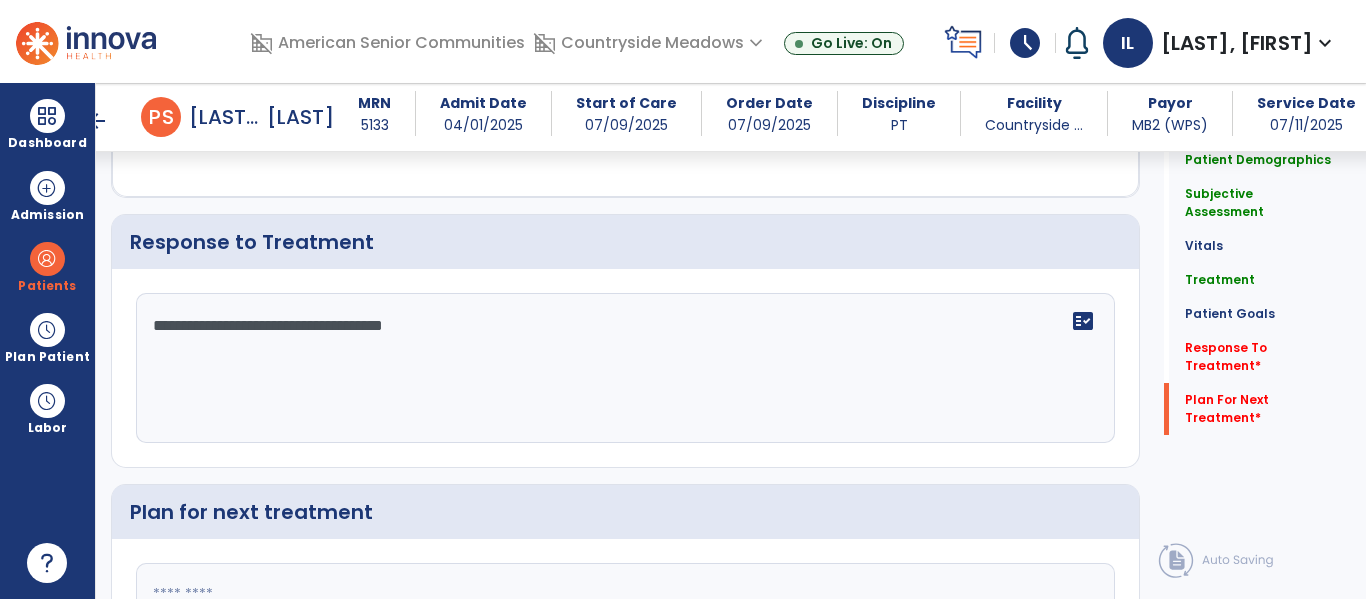 scroll, scrollTop: 3135, scrollLeft: 0, axis: vertical 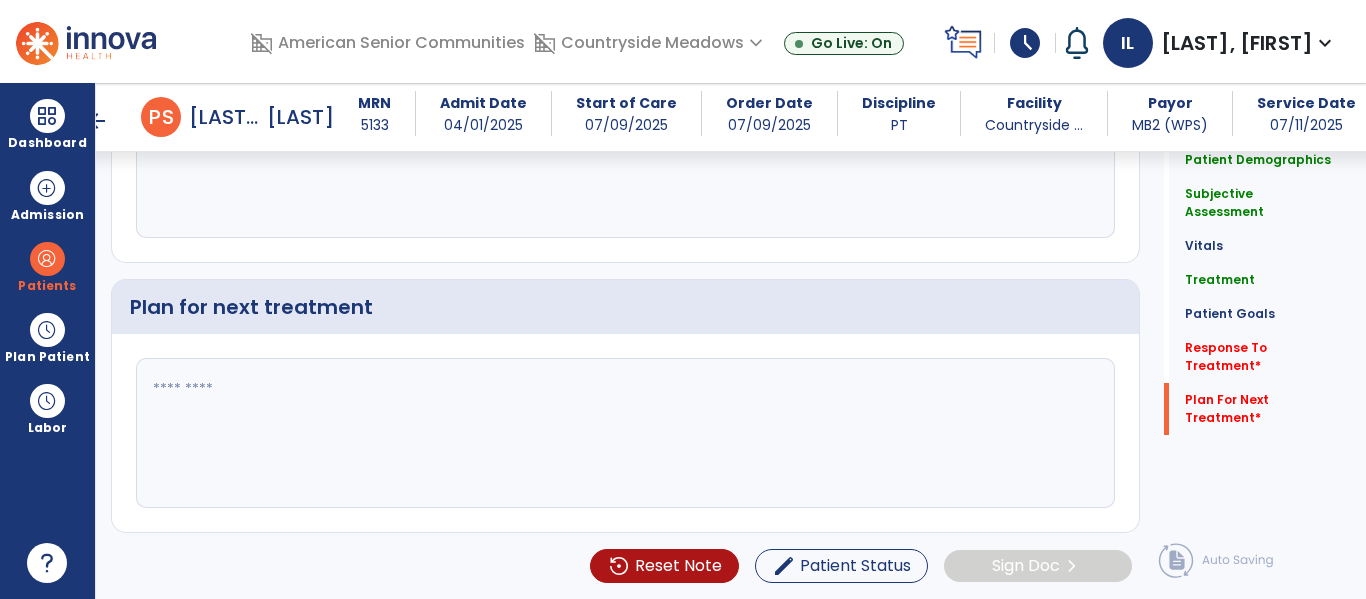 type on "**********" 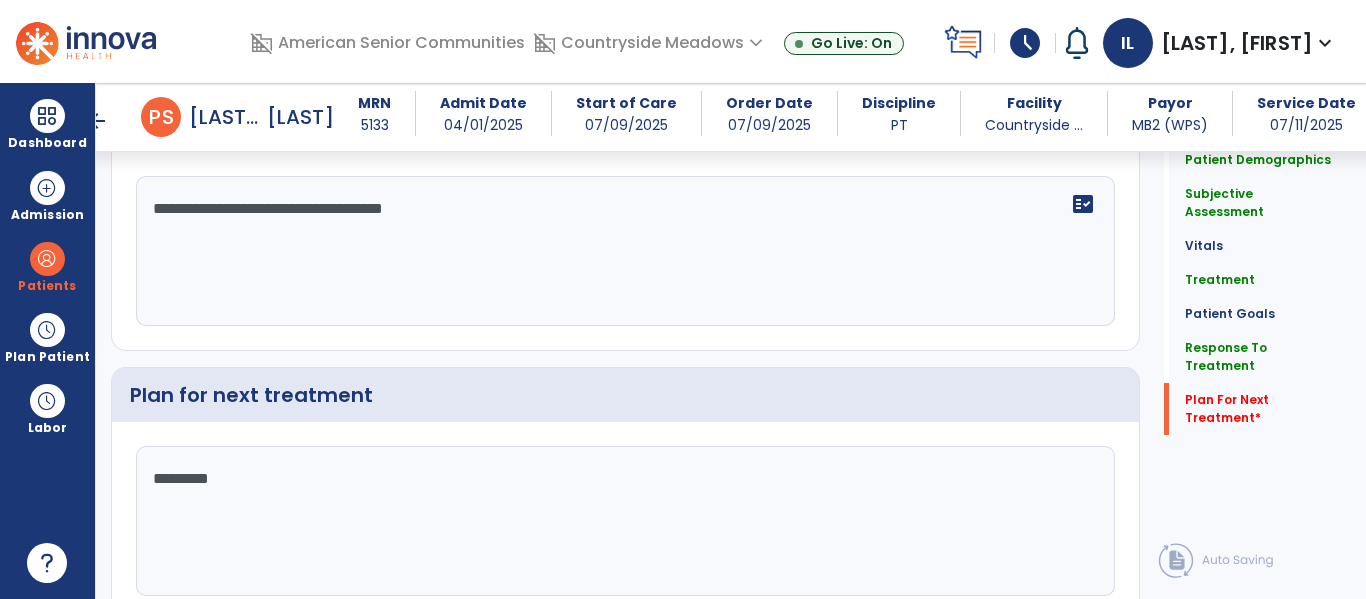 scroll, scrollTop: 3135, scrollLeft: 0, axis: vertical 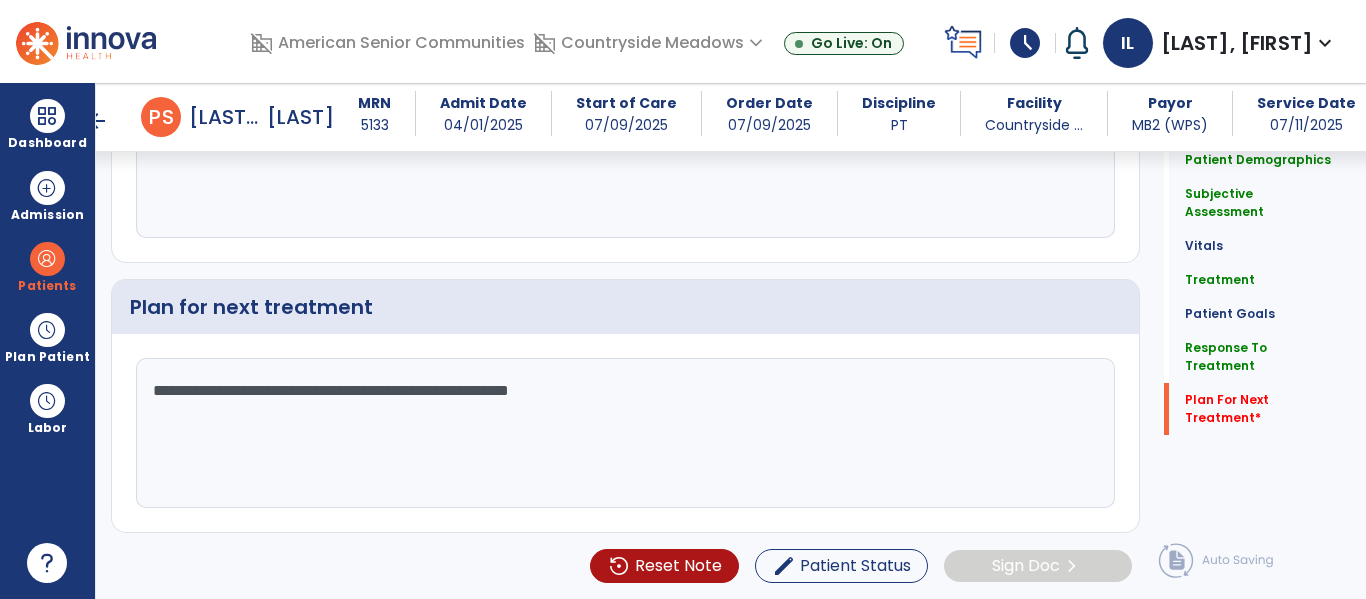 type on "**********" 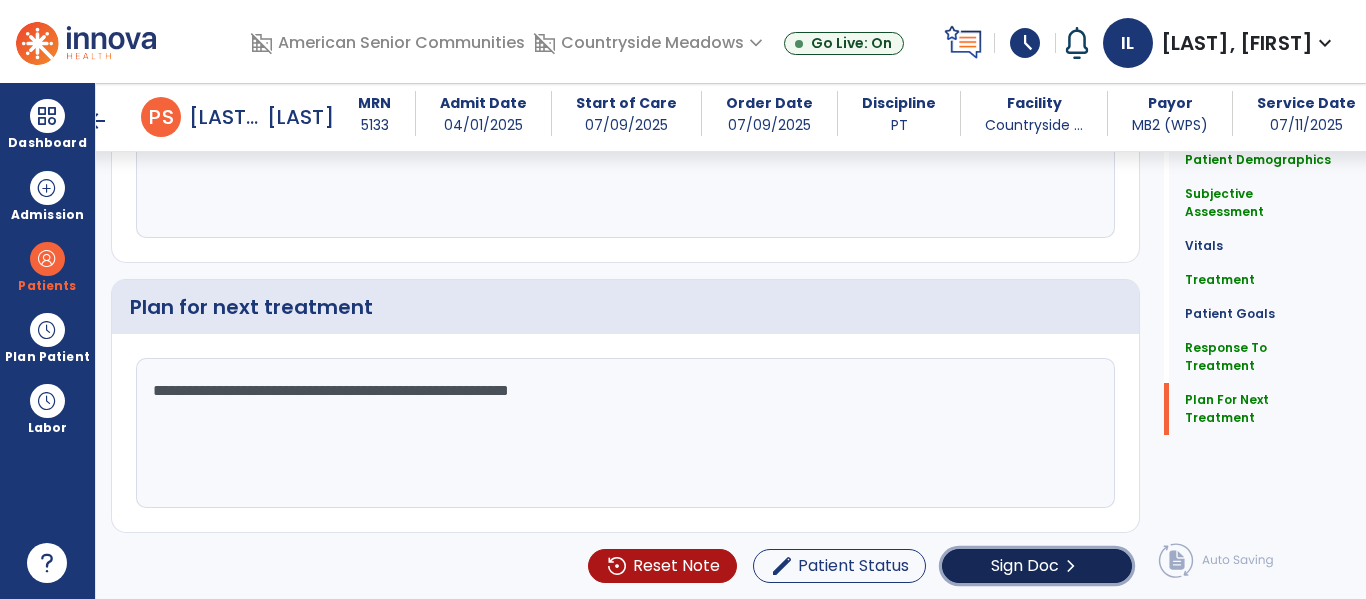 click on "Sign Doc" 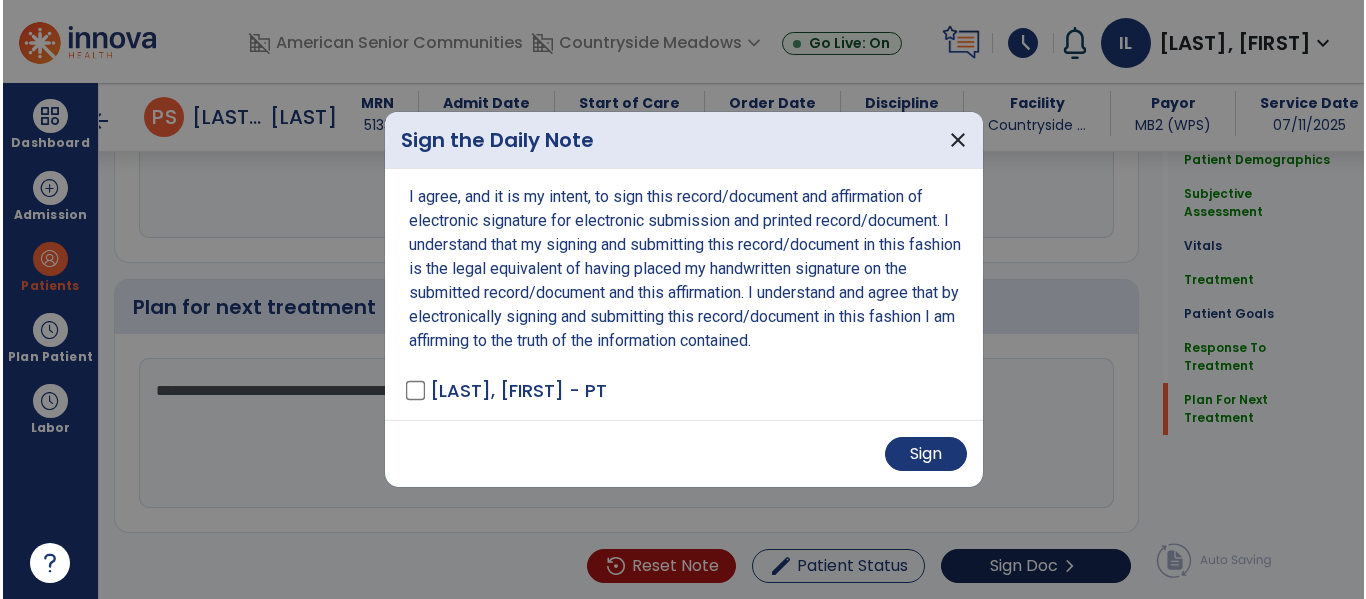scroll, scrollTop: 3135, scrollLeft: 0, axis: vertical 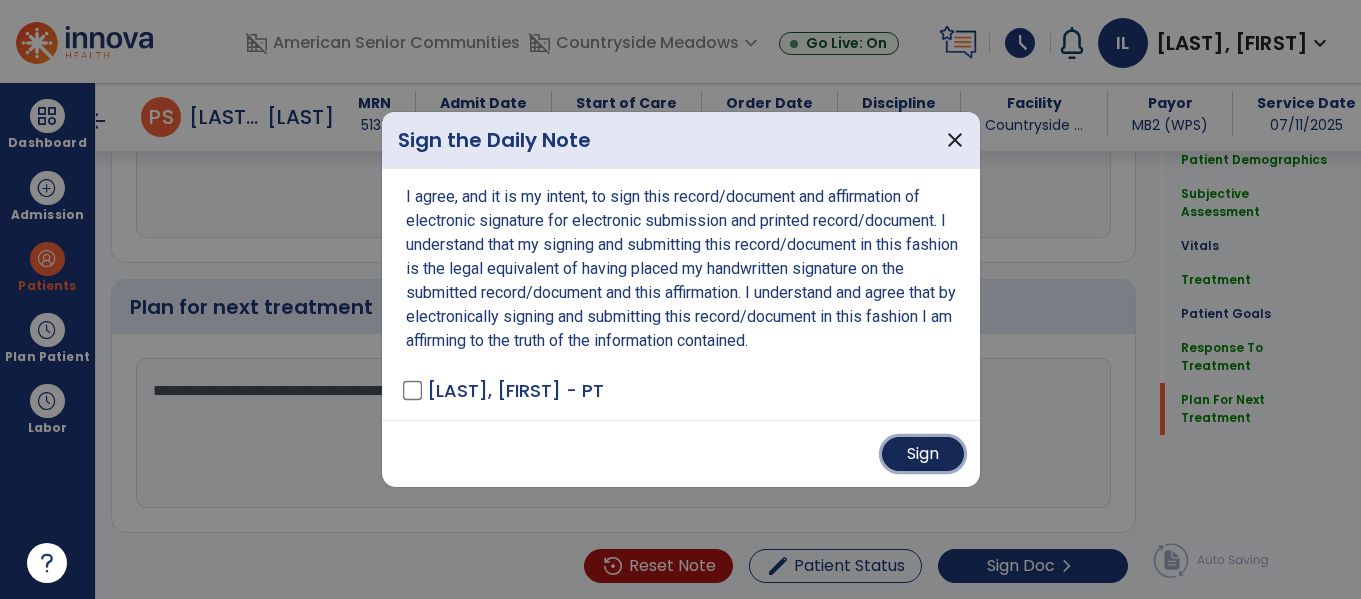 click on "Sign" at bounding box center [923, 454] 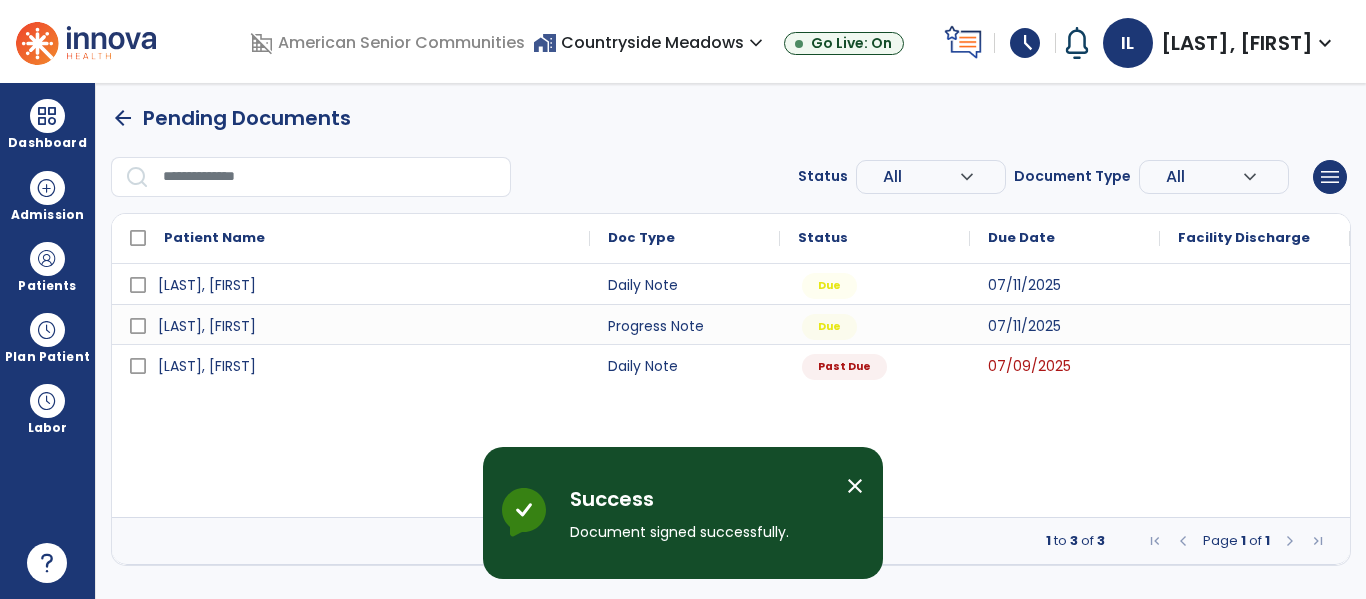 scroll, scrollTop: 0, scrollLeft: 0, axis: both 